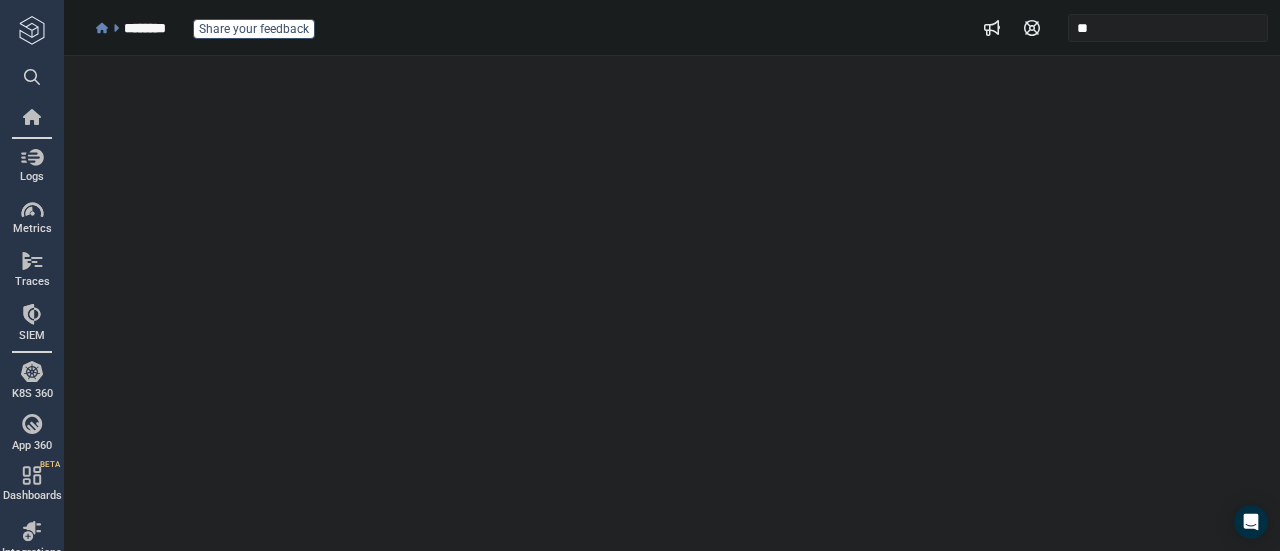 scroll, scrollTop: 0, scrollLeft: 0, axis: both 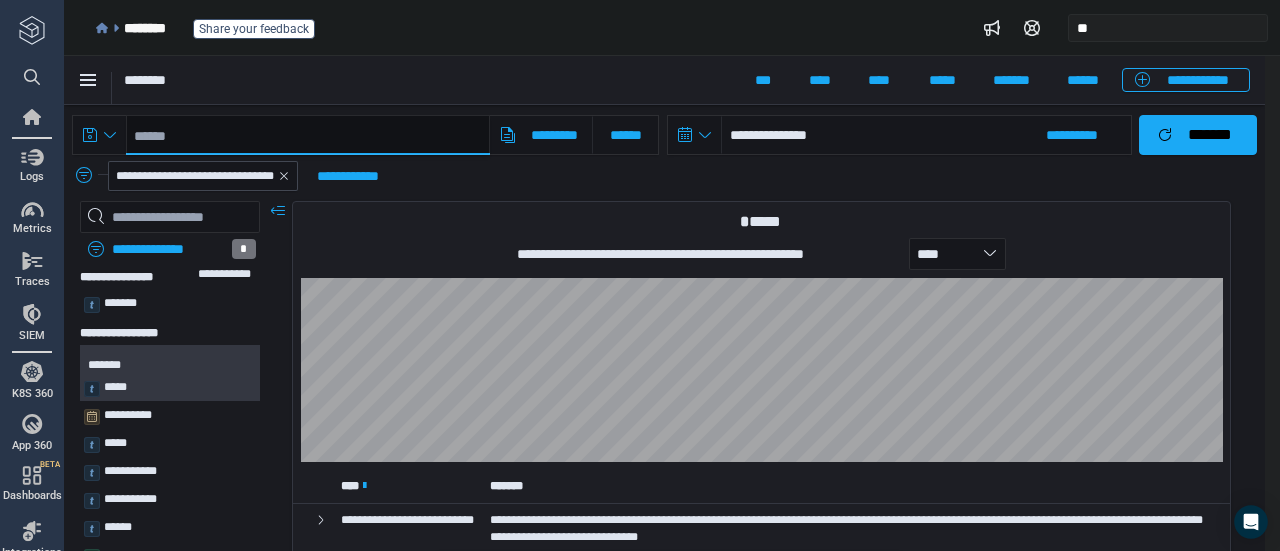 click at bounding box center [308, 135] 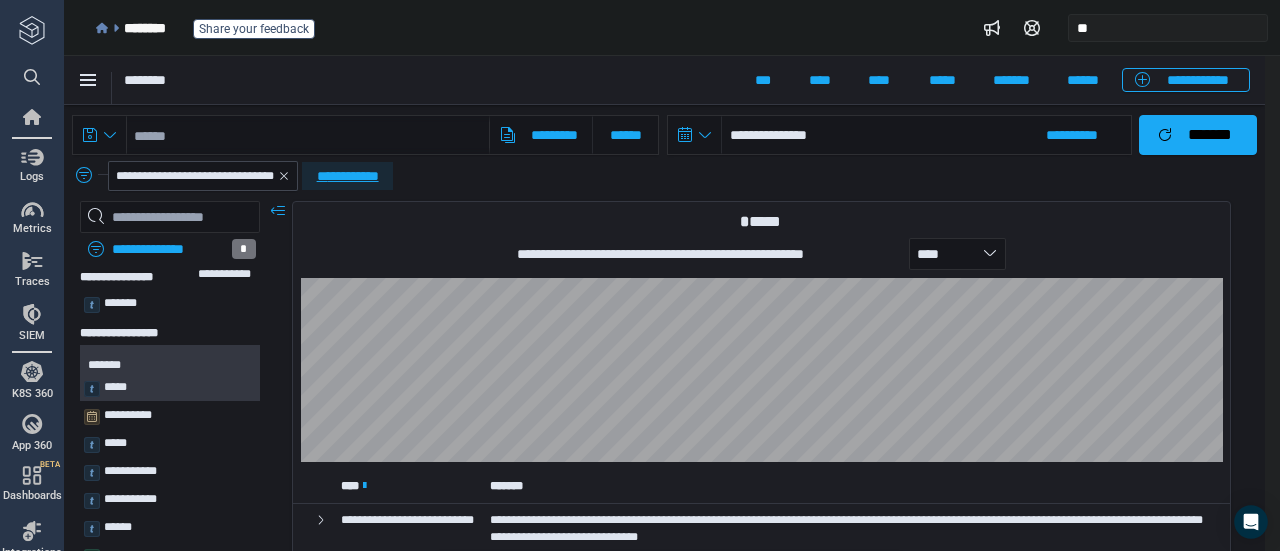 click on "**********" at bounding box center [347, 176] 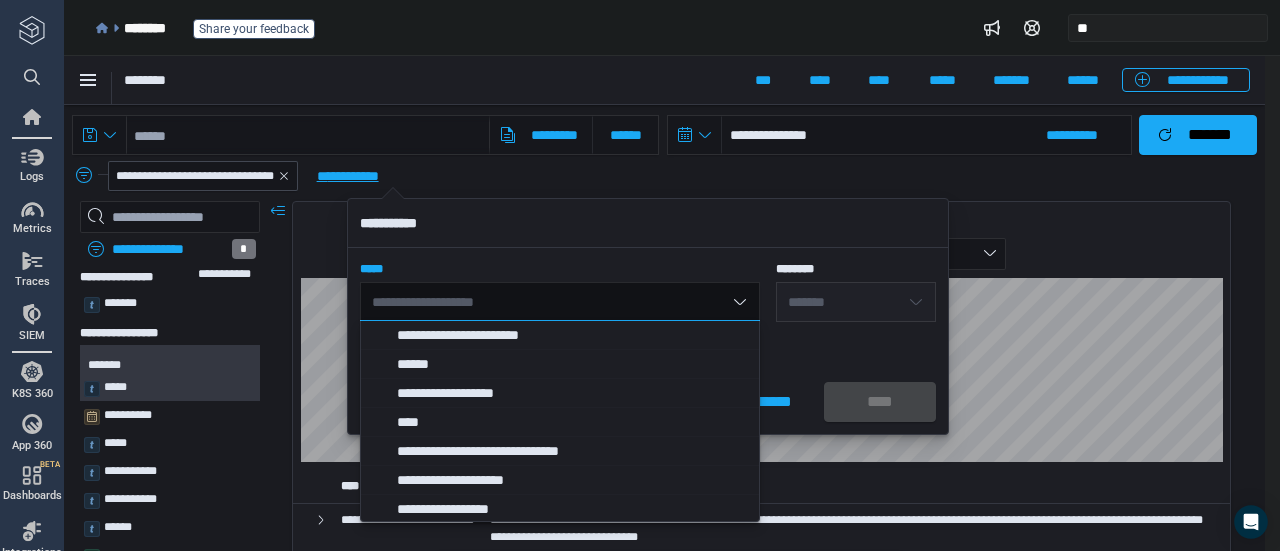 click on "**********" at bounding box center (347, 176) 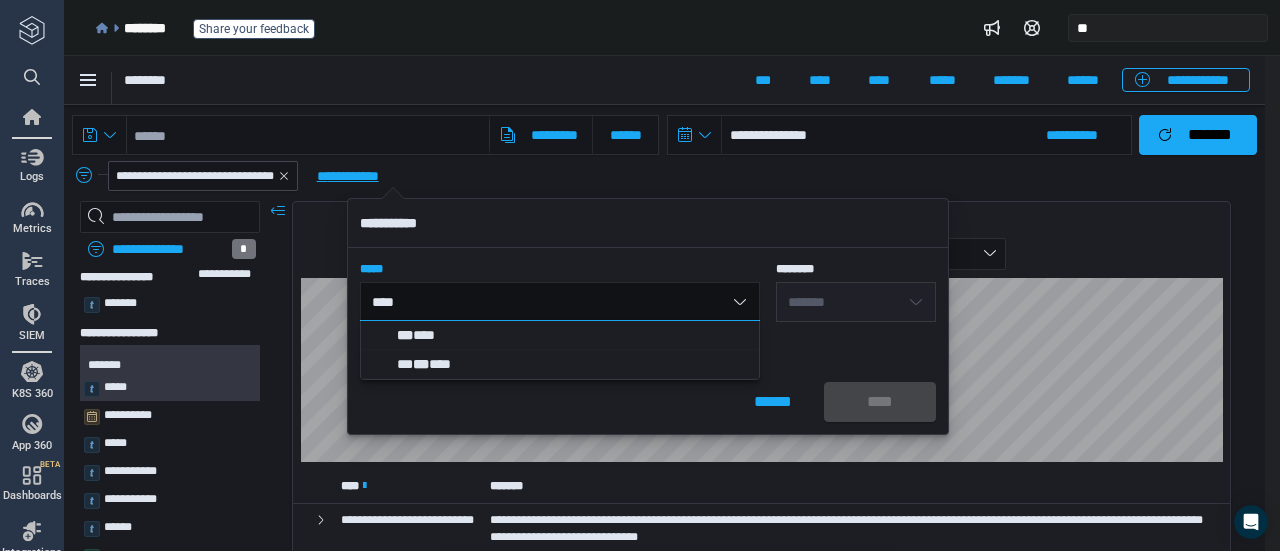type on "*****" 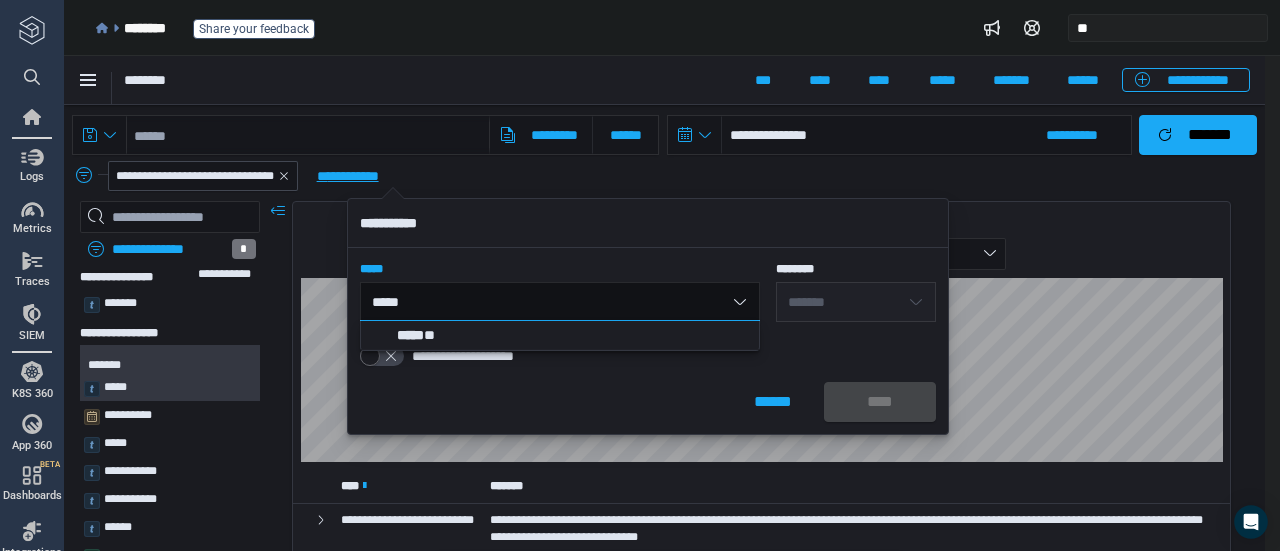 type 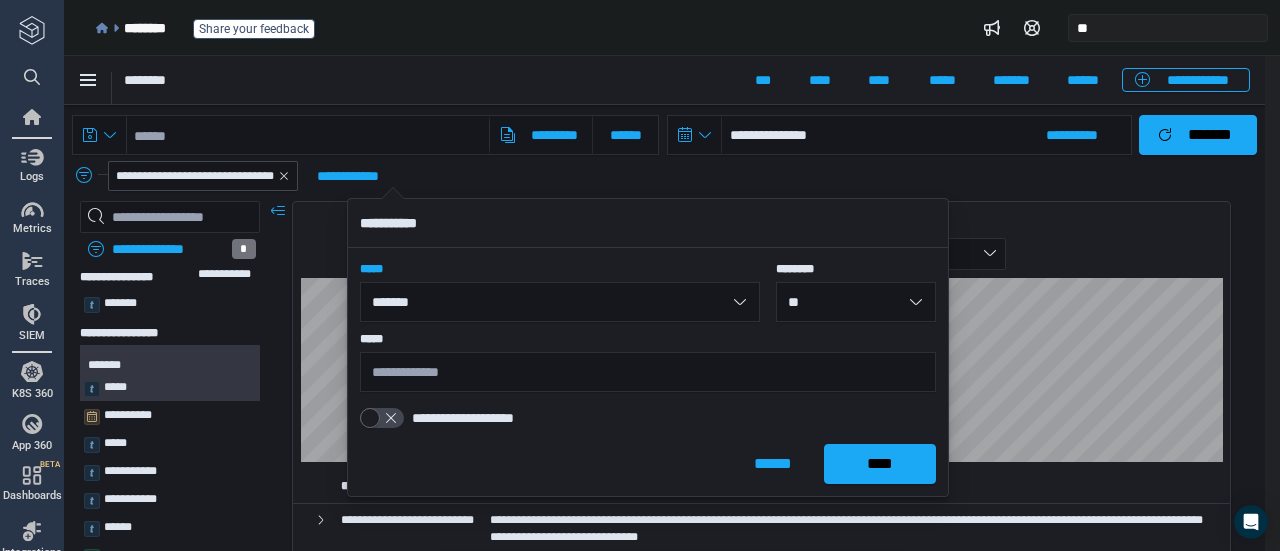 click on "**" at bounding box center [856, 302] 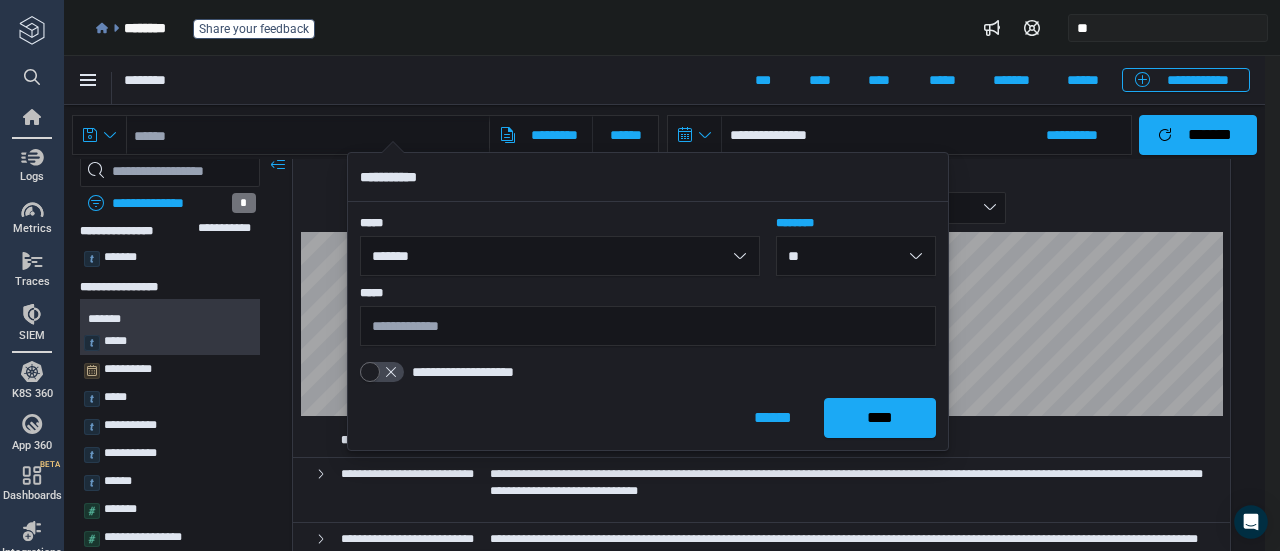 scroll, scrollTop: 41, scrollLeft: 0, axis: vertical 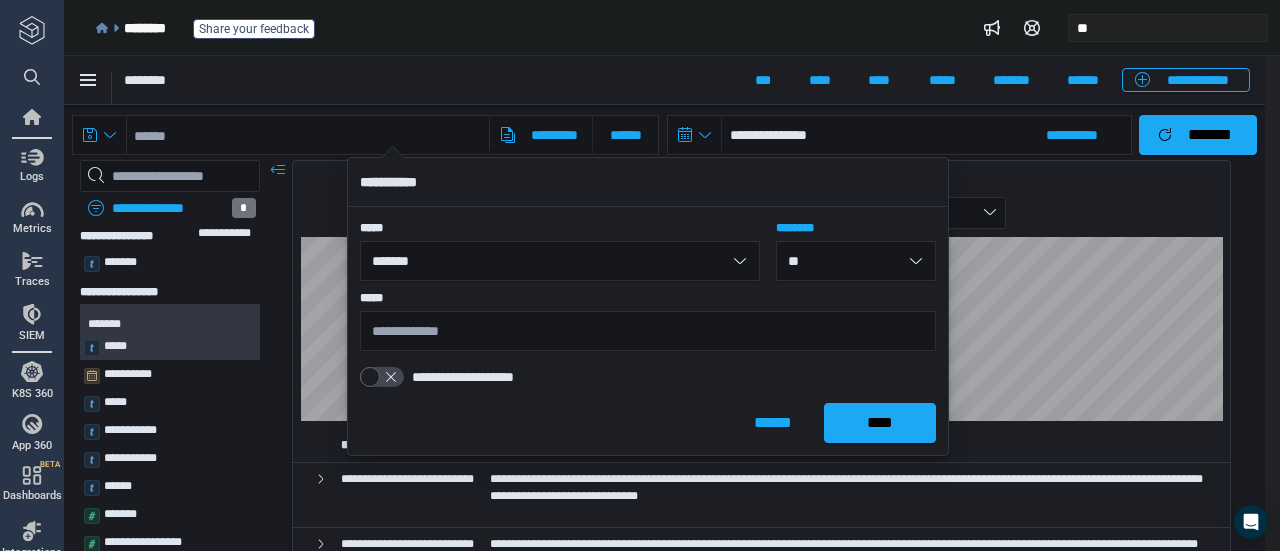 click on "**" at bounding box center [856, 261] 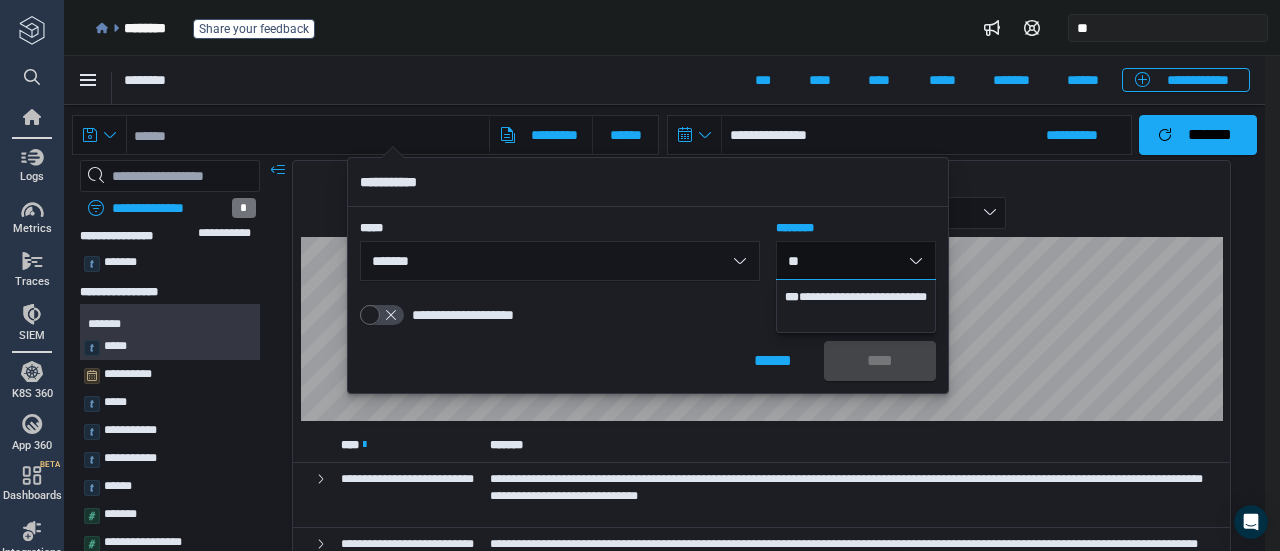 type on "*" 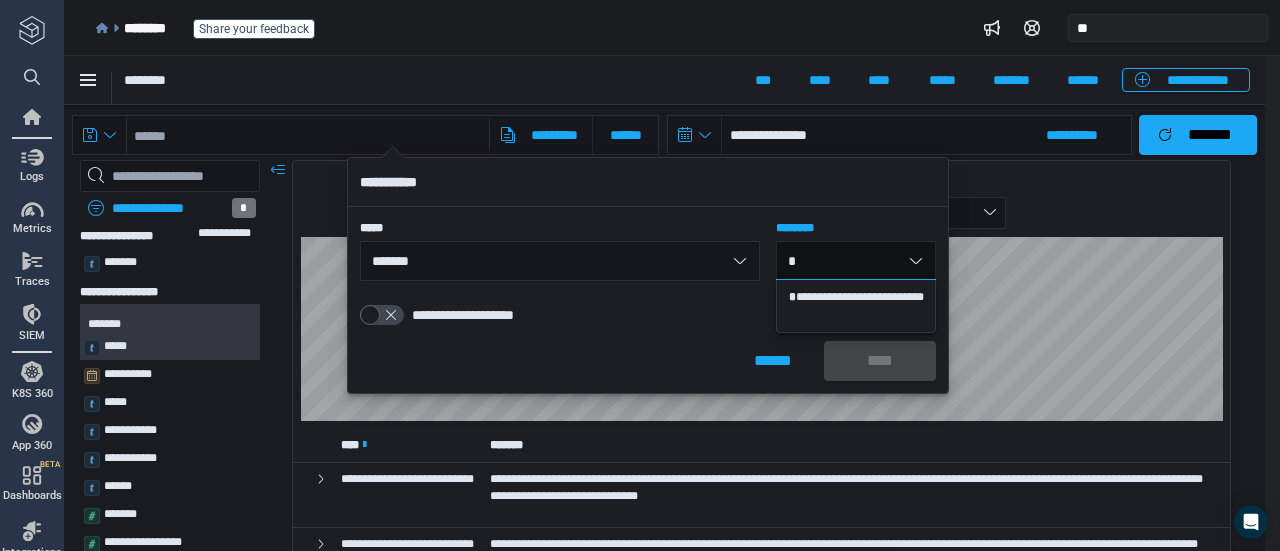 type 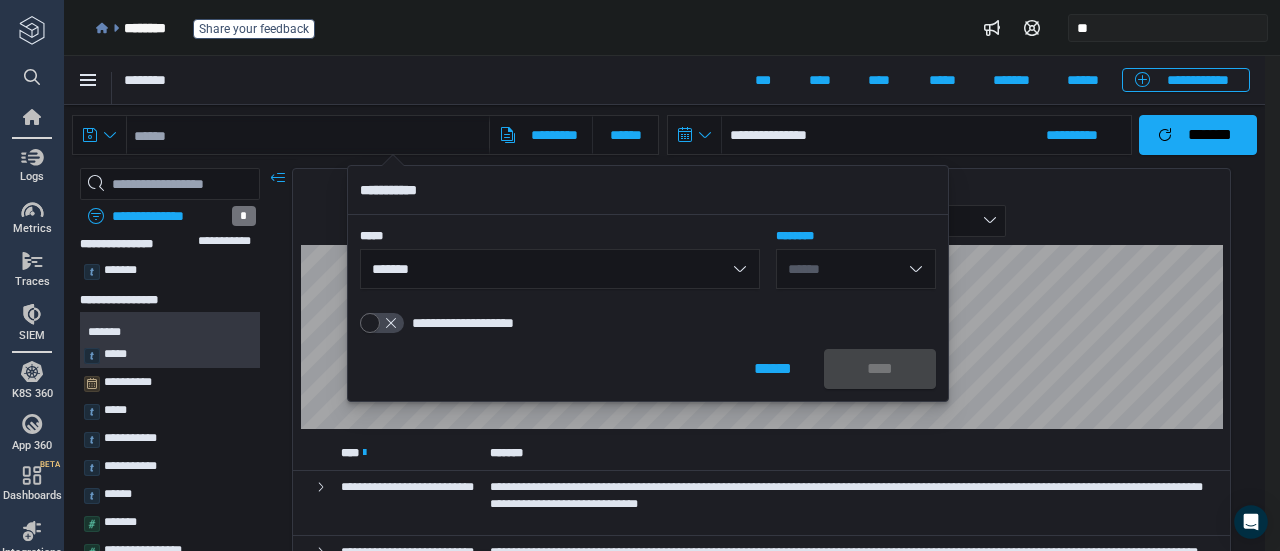 scroll, scrollTop: 32, scrollLeft: 0, axis: vertical 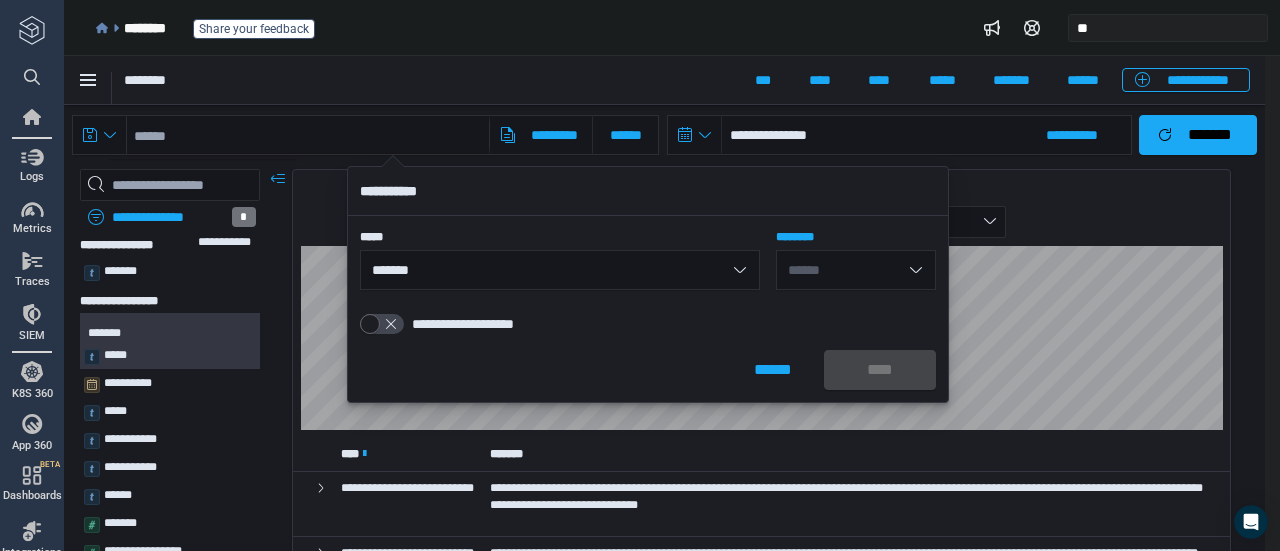 click on "**********" at bounding box center (856, 270) 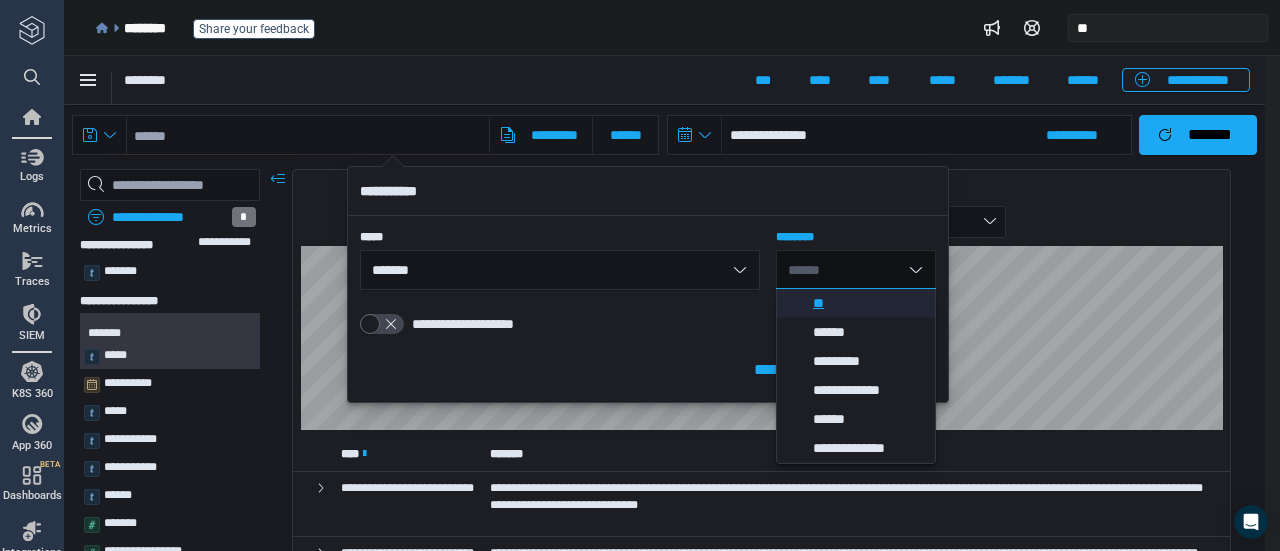 click on "**" at bounding box center (857, 303) 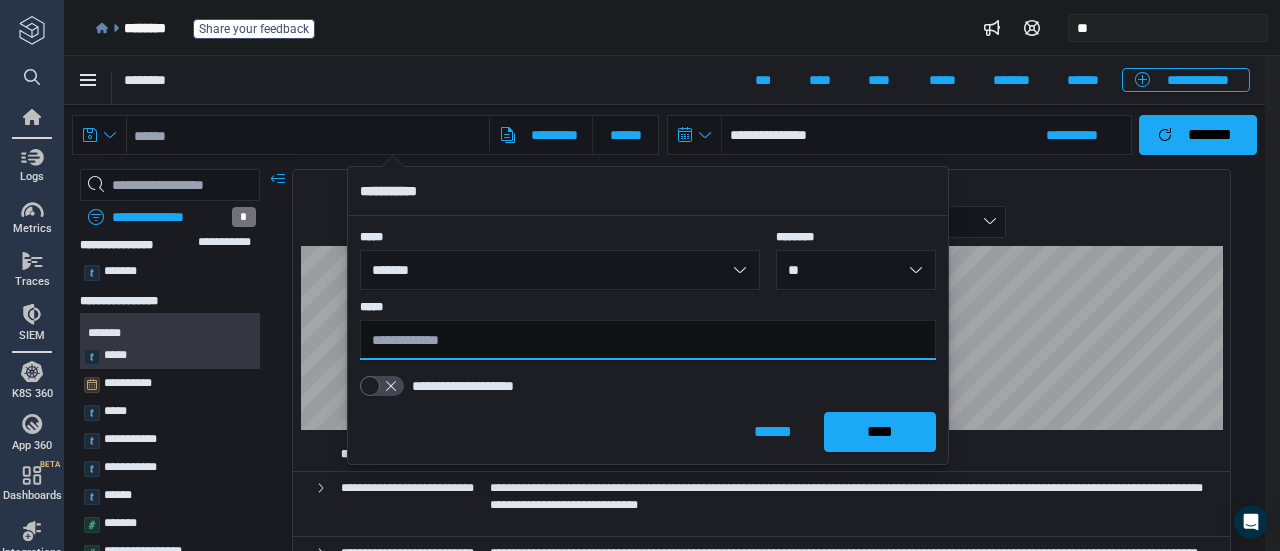 click at bounding box center (648, 340) 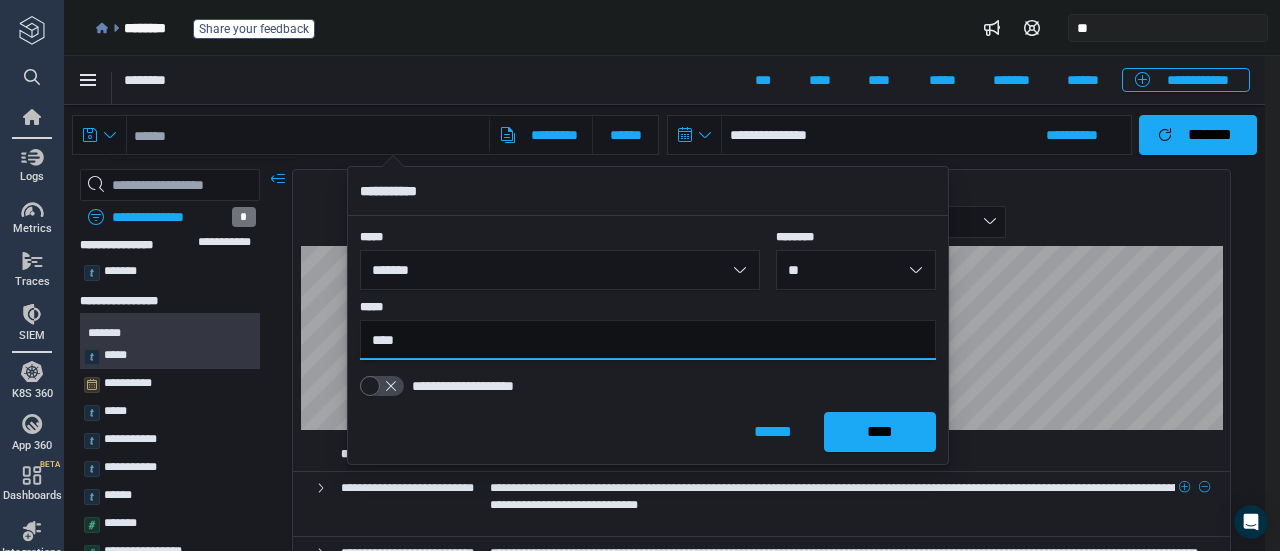 type on "****" 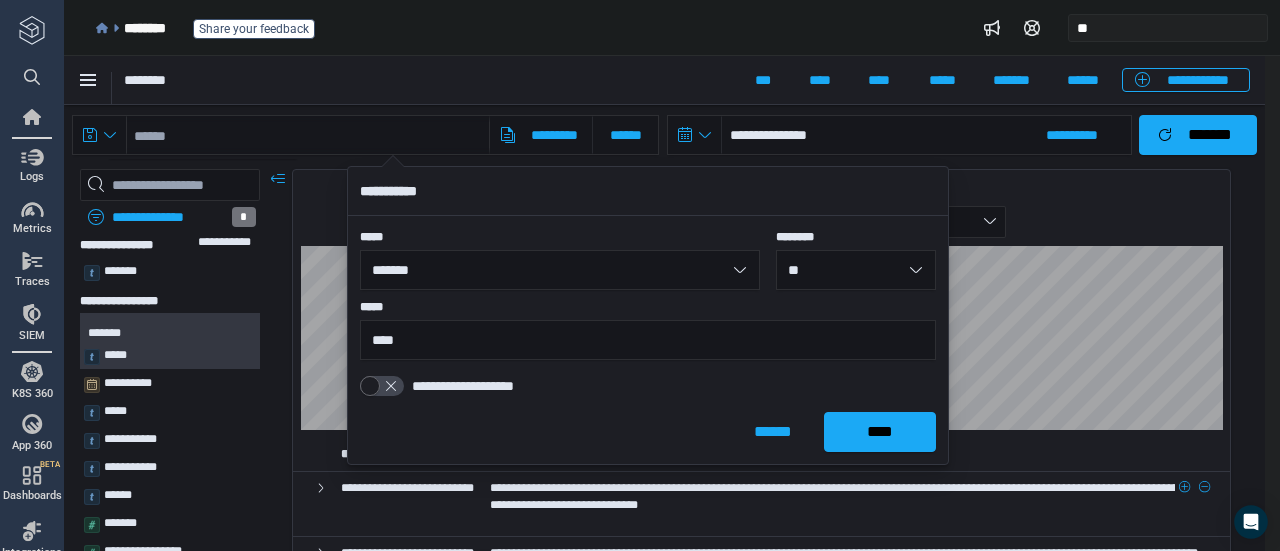 click on "**********" at bounding box center (848, 504) 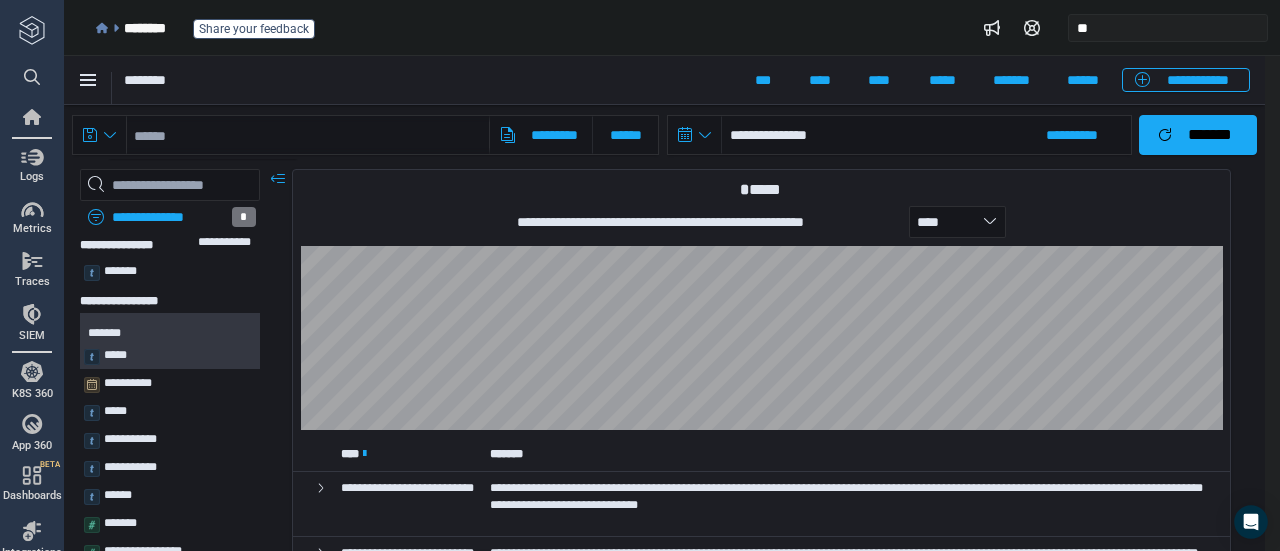 scroll, scrollTop: 0, scrollLeft: 0, axis: both 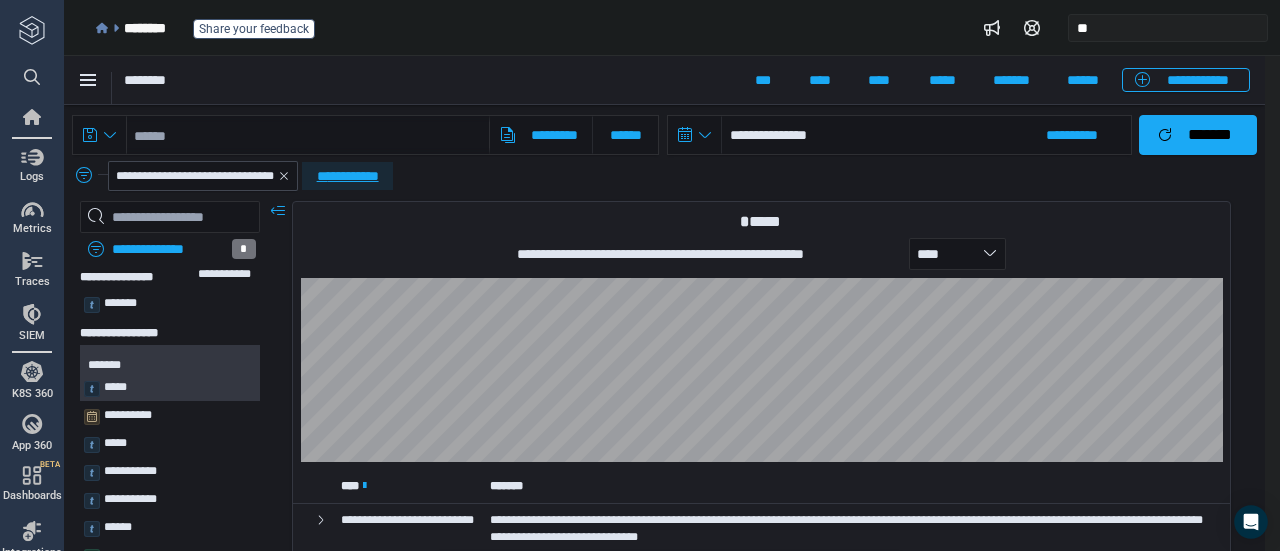 click on "**********" at bounding box center [347, 176] 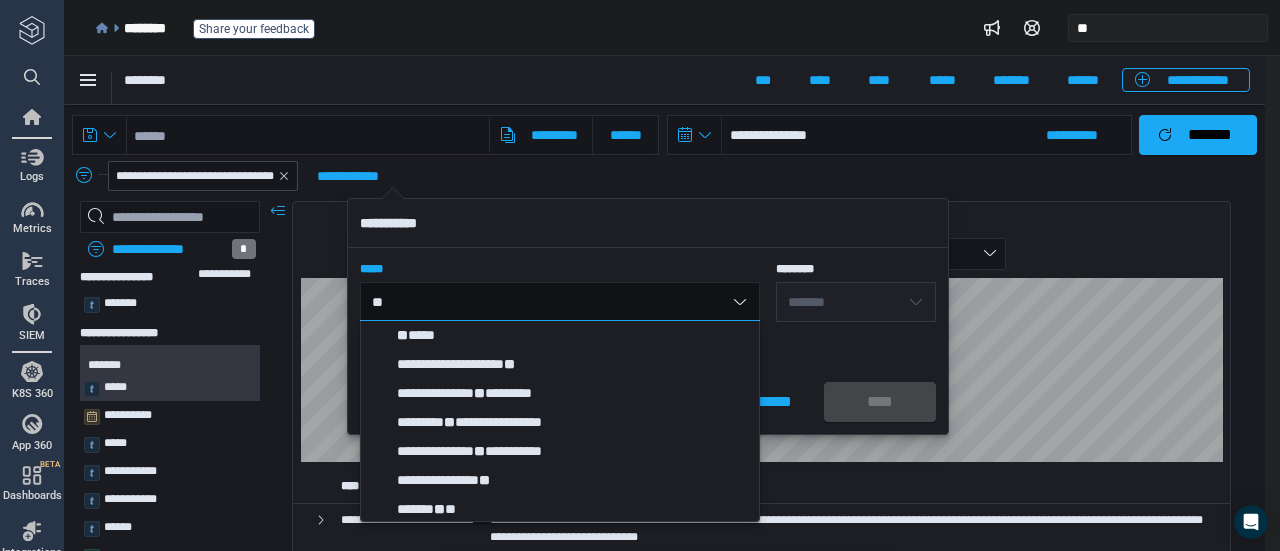 type on "***" 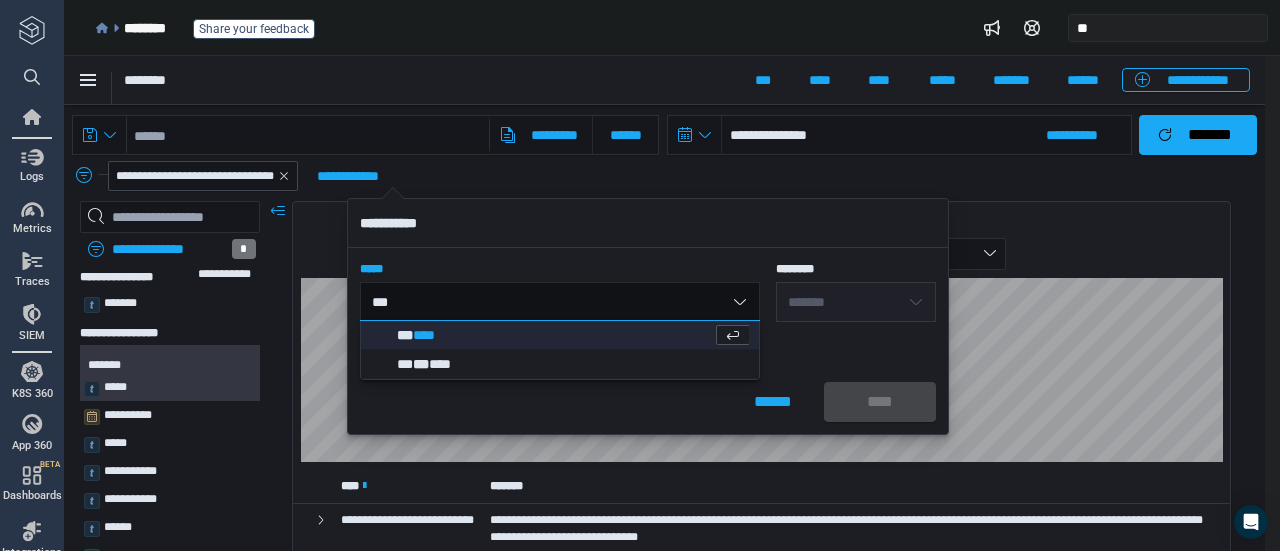 type 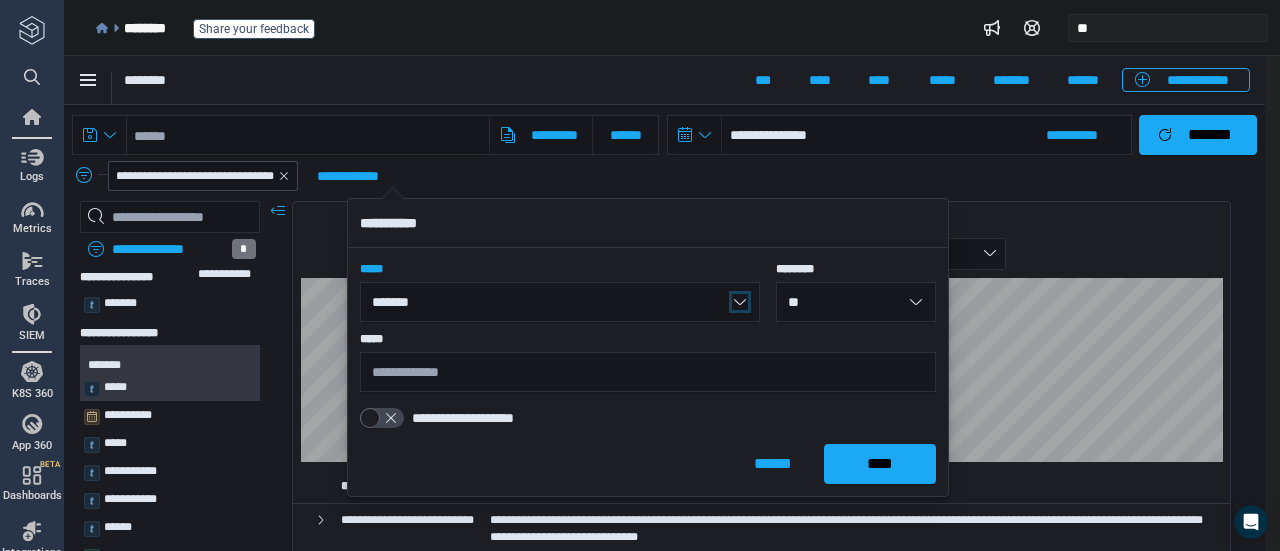 type 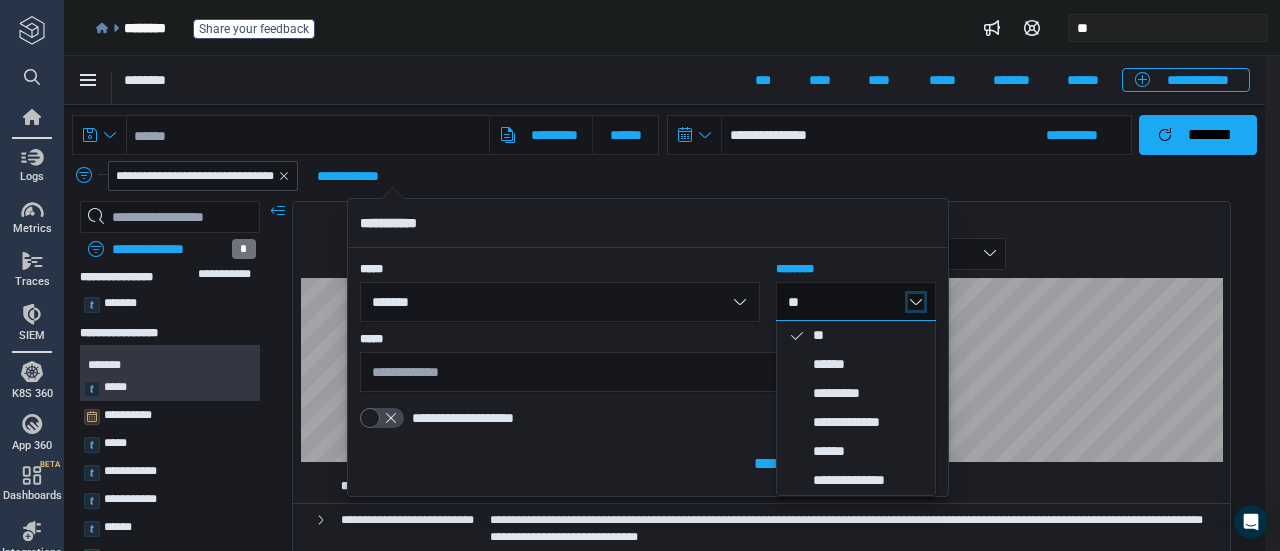 type 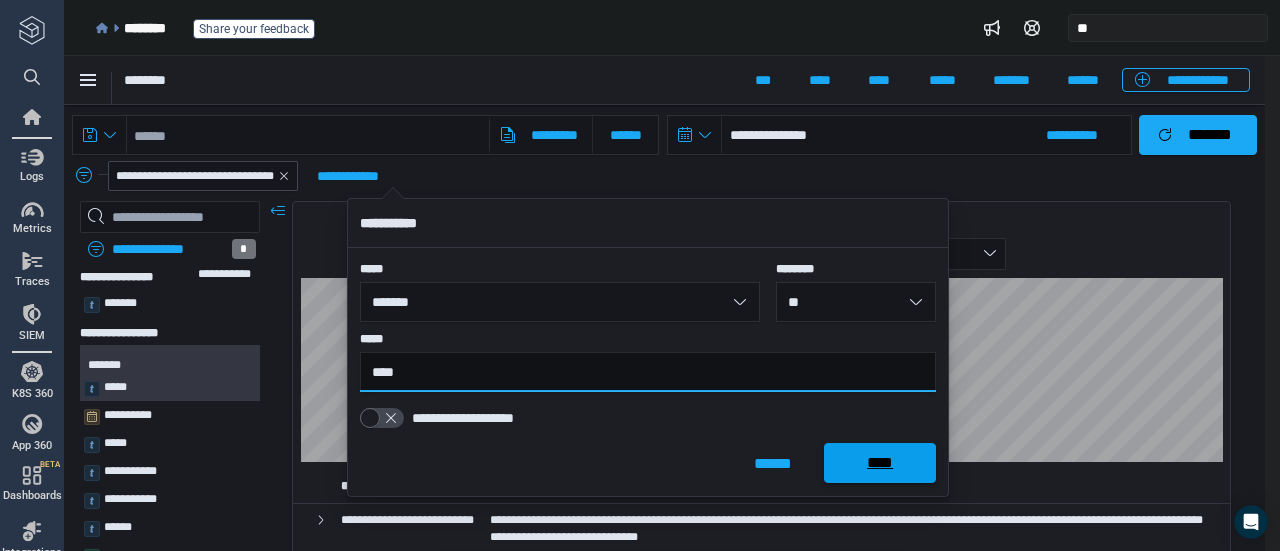 type on "****" 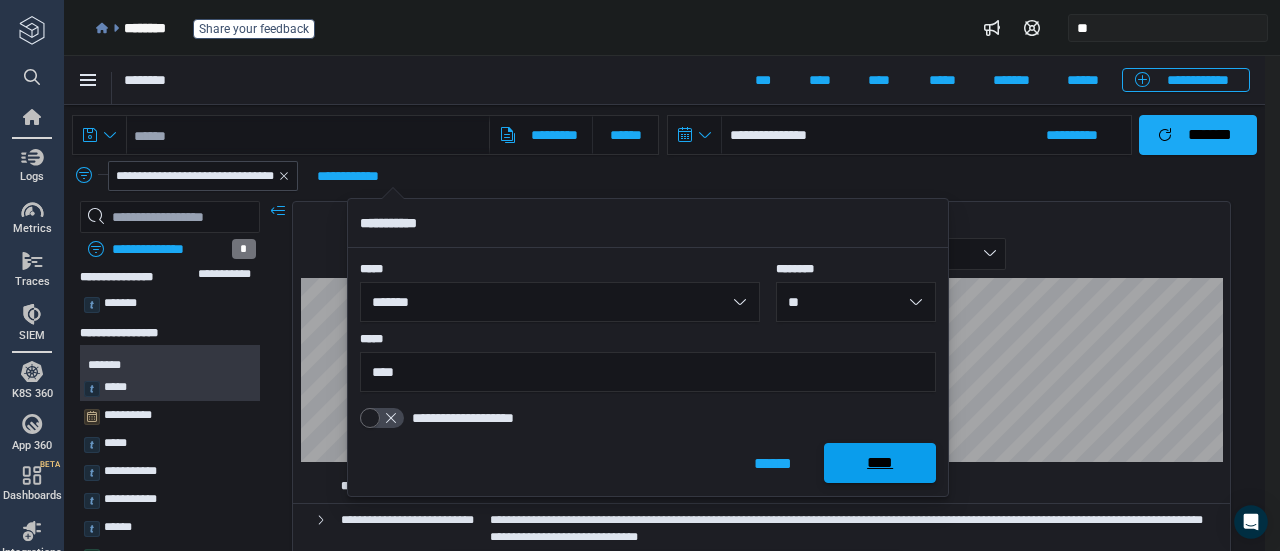 click on "****" at bounding box center [880, 463] 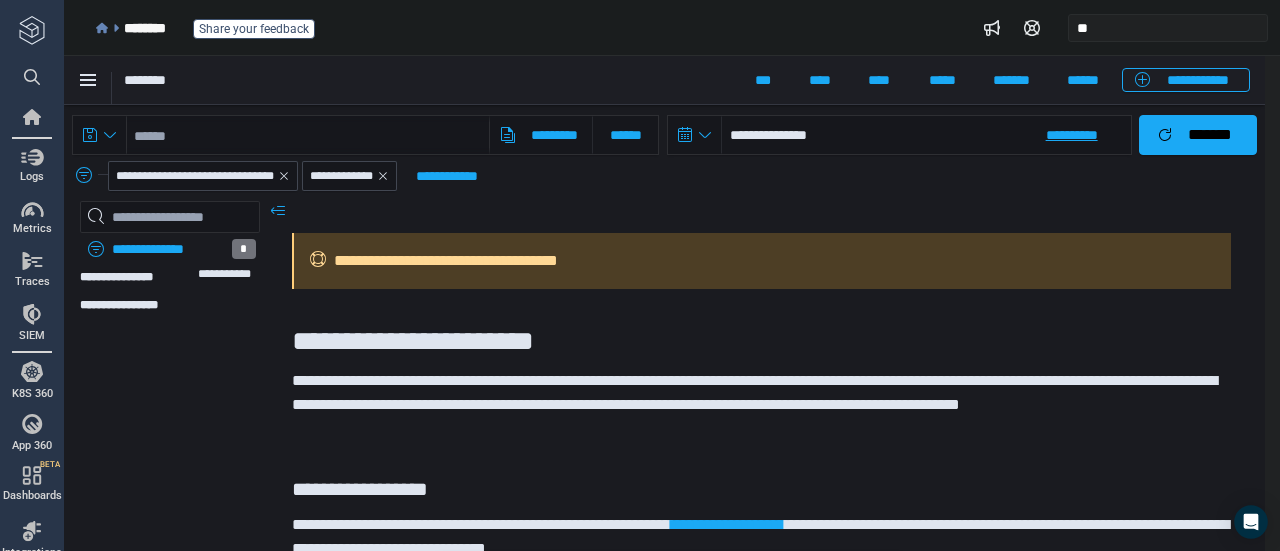 click on "**********" at bounding box center [1082, 135] 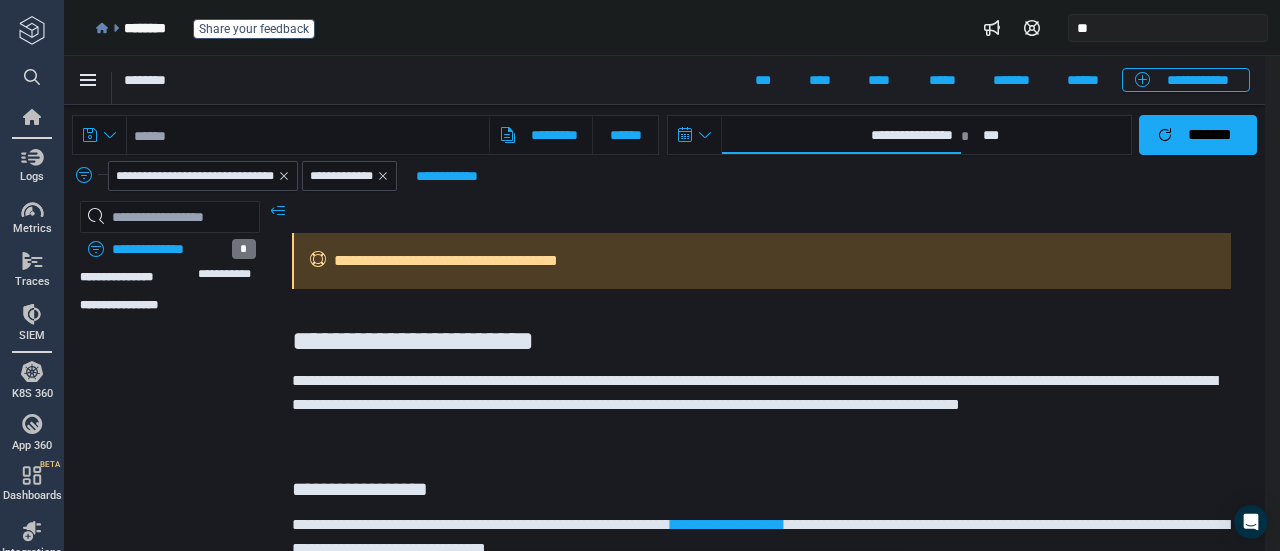 click on "**********" at bounding box center (841, 135) 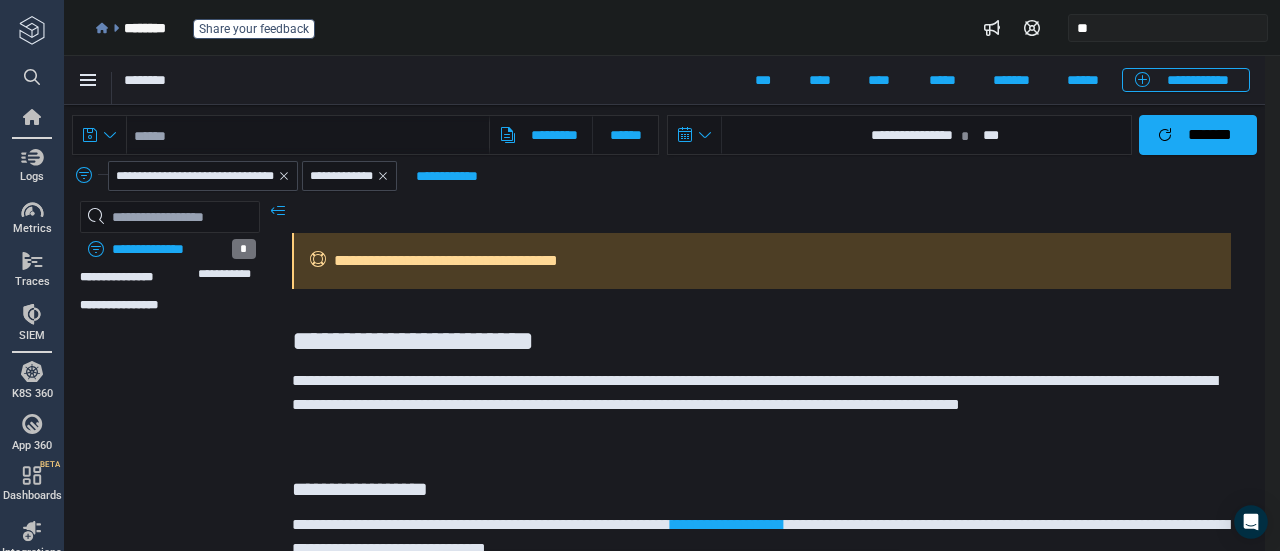 select on "*" 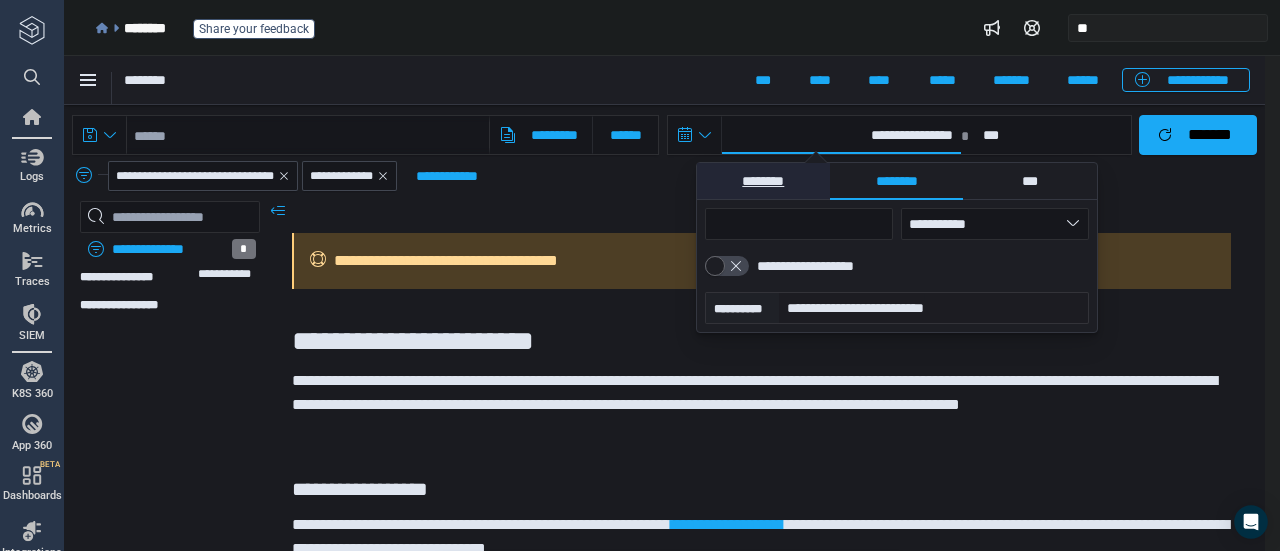 click on "********" at bounding box center [763, 181] 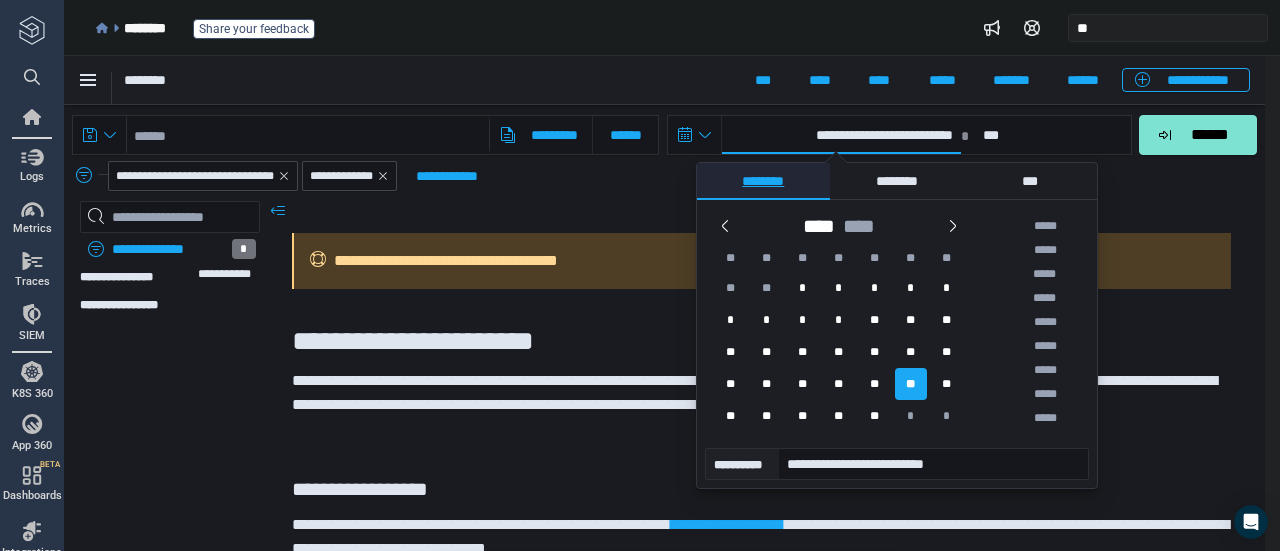 scroll, scrollTop: 294, scrollLeft: 0, axis: vertical 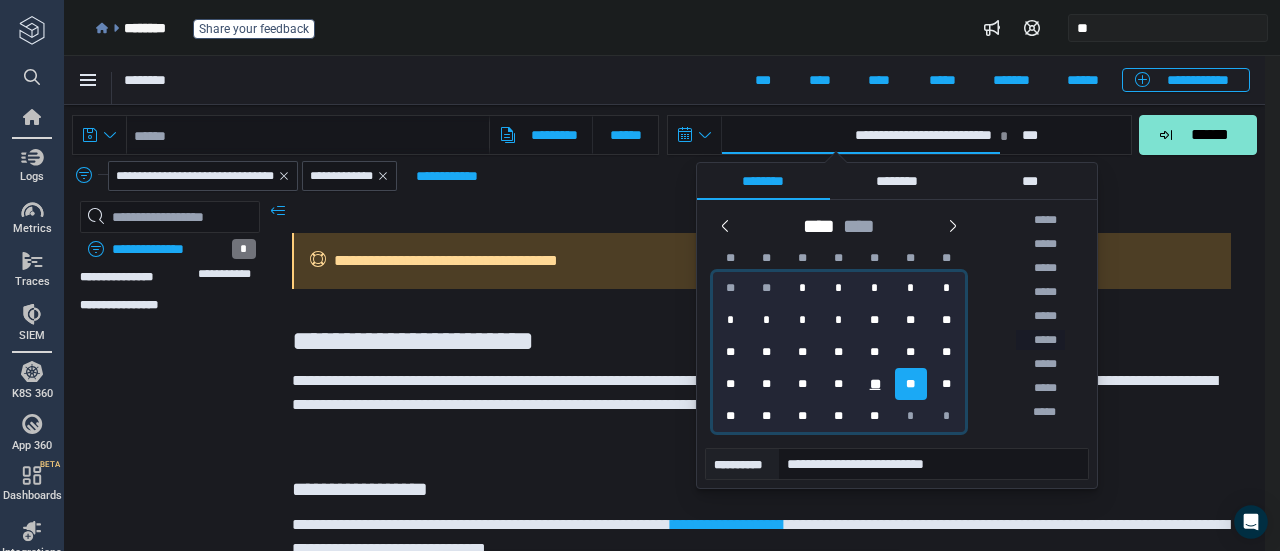 click on "**" at bounding box center [874, 384] 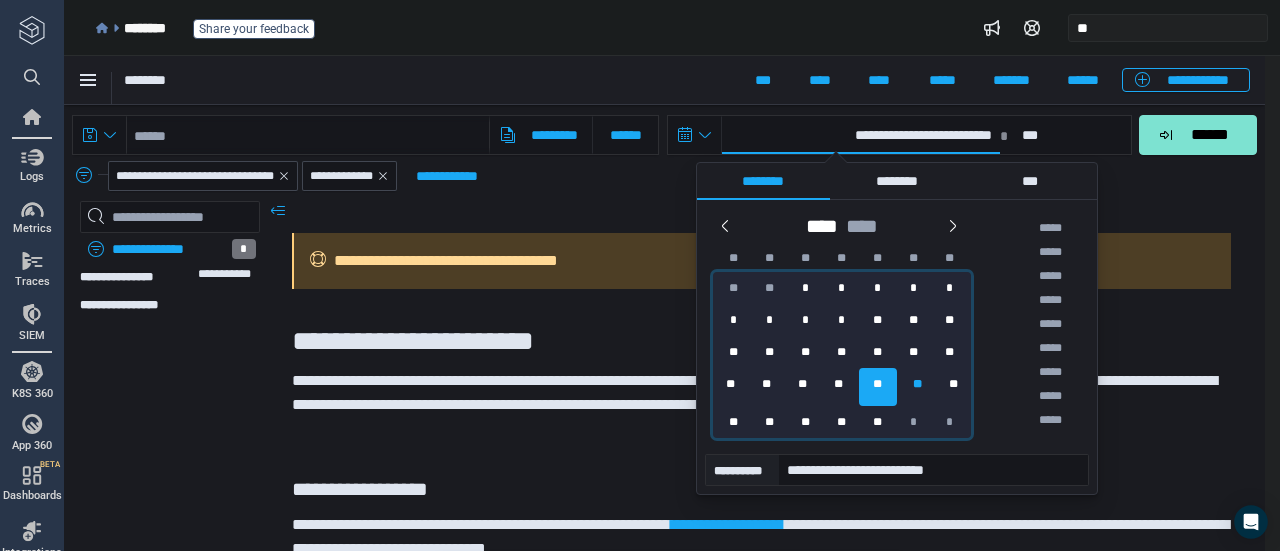scroll, scrollTop: 720, scrollLeft: 0, axis: vertical 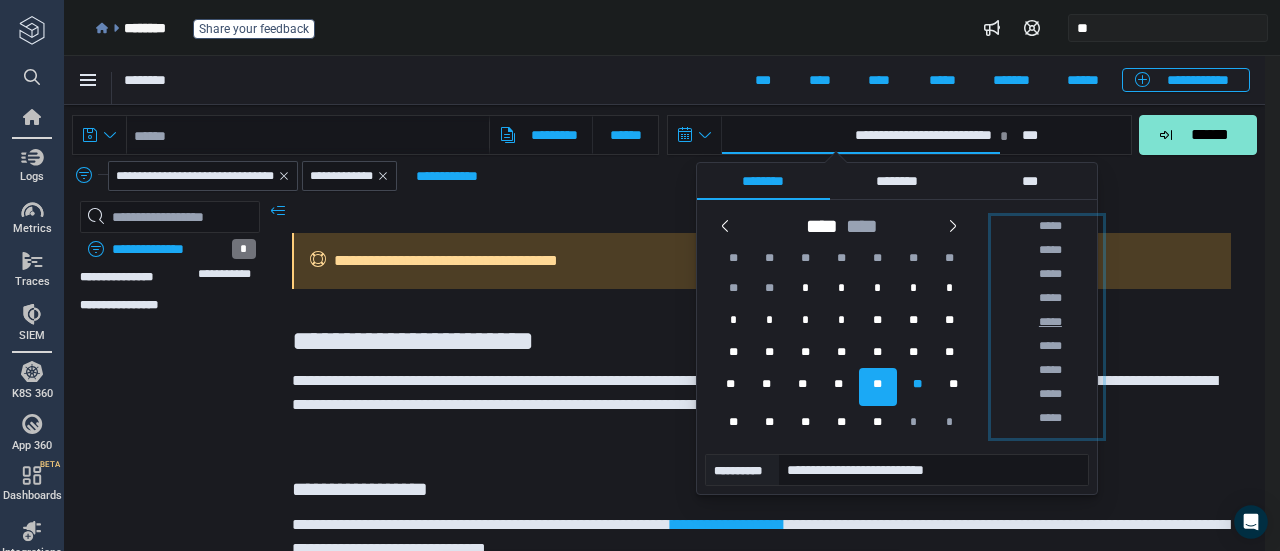 click on "*****" at bounding box center (1047, 322) 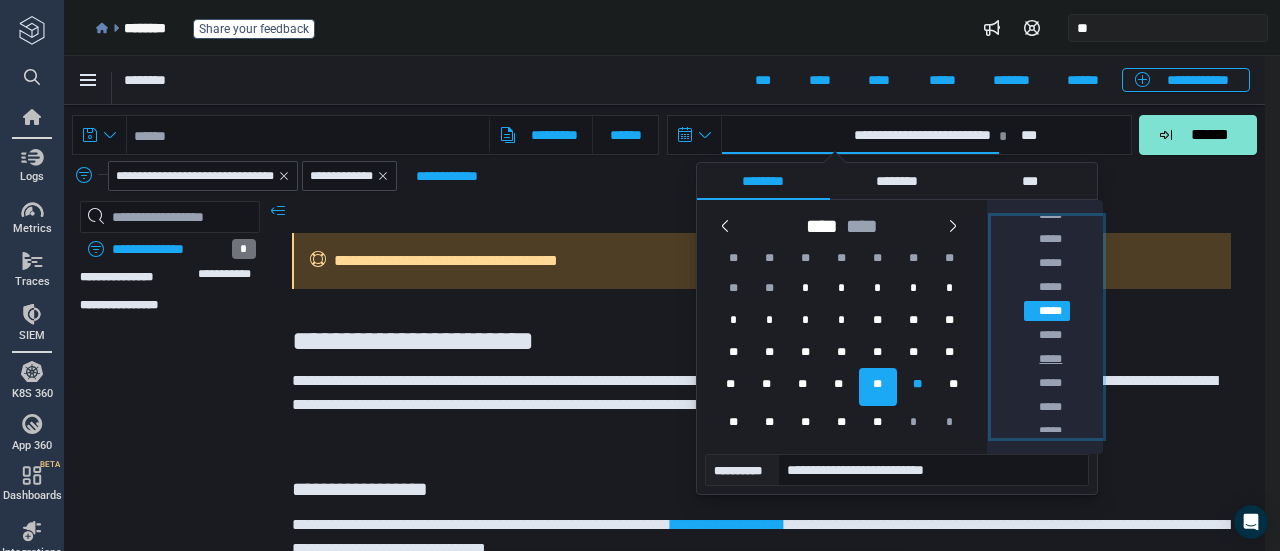 scroll, scrollTop: 732, scrollLeft: 0, axis: vertical 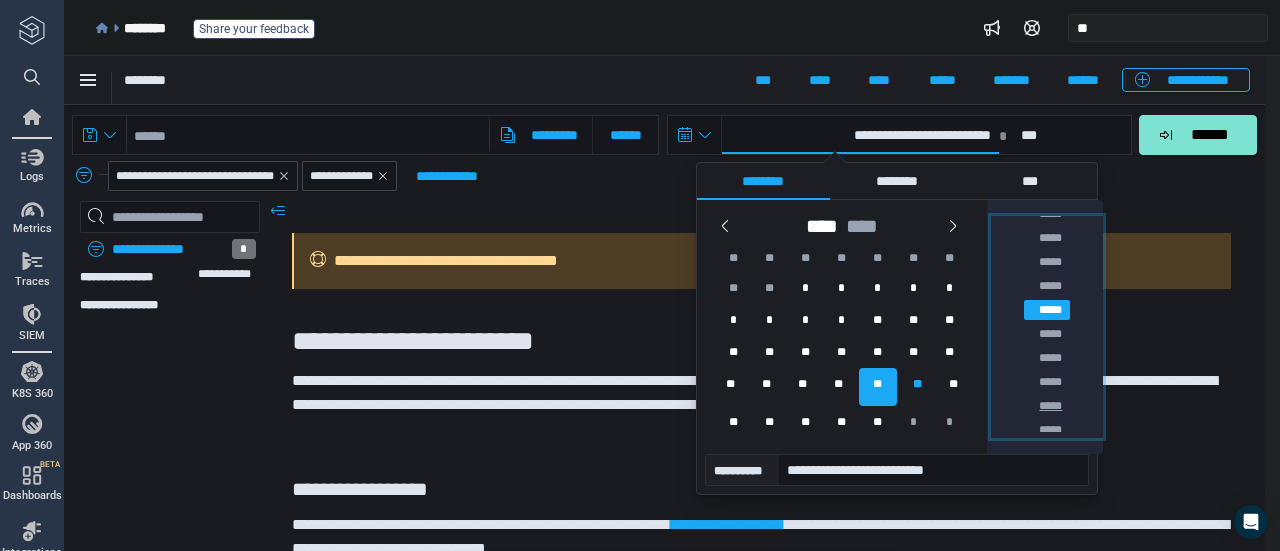 click on "*****" at bounding box center [1047, 406] 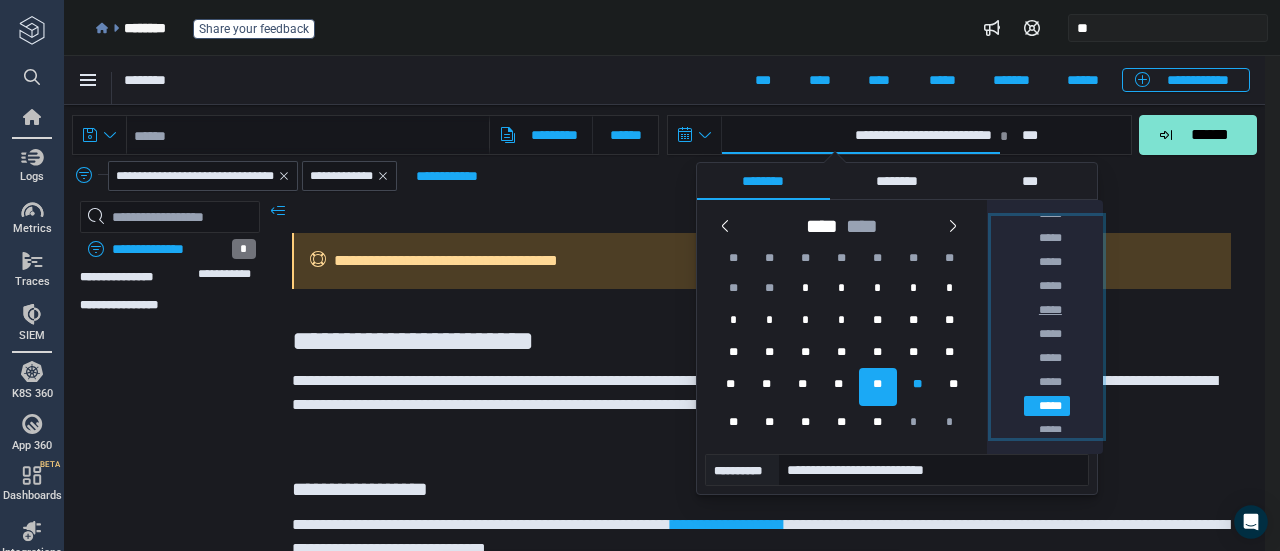 click on "*****" at bounding box center [1047, 310] 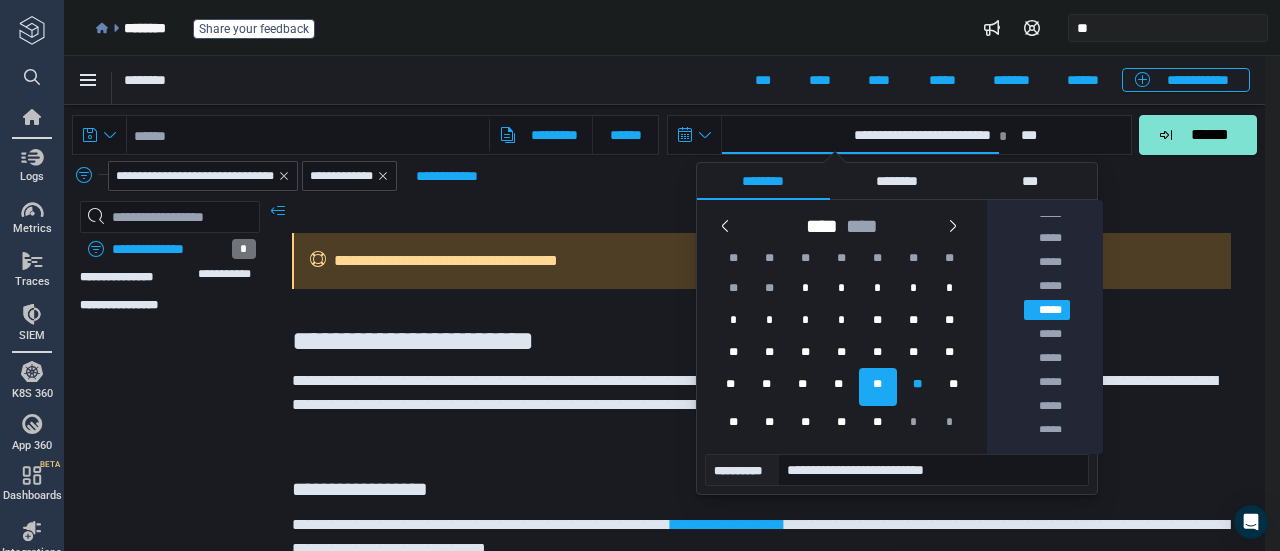 click on "***" at bounding box center (1072, 135) 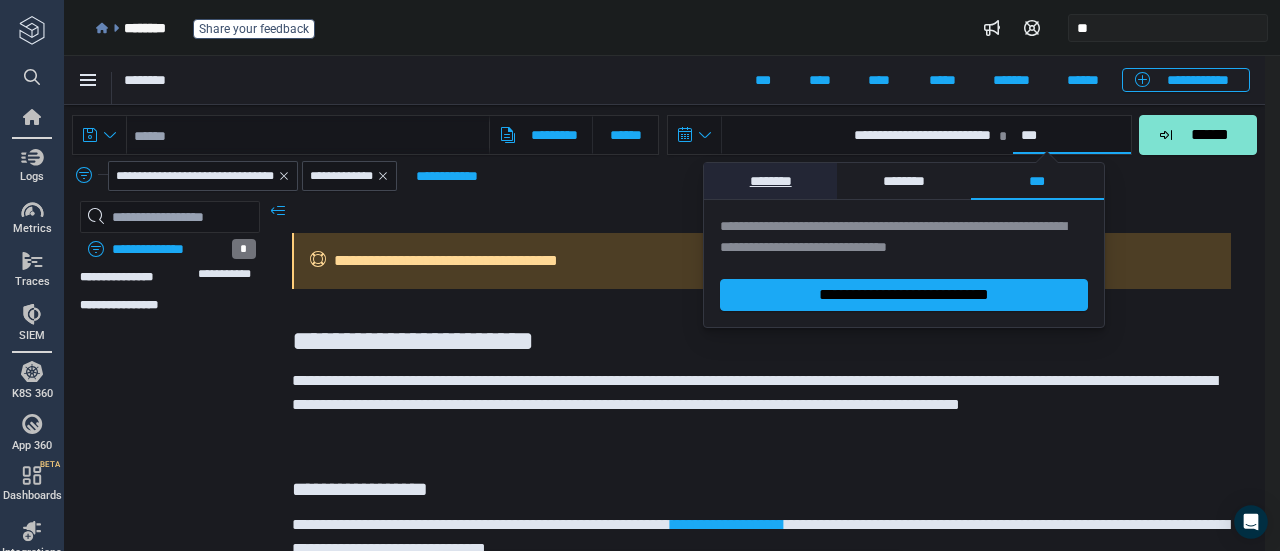 click on "********" at bounding box center [770, 181] 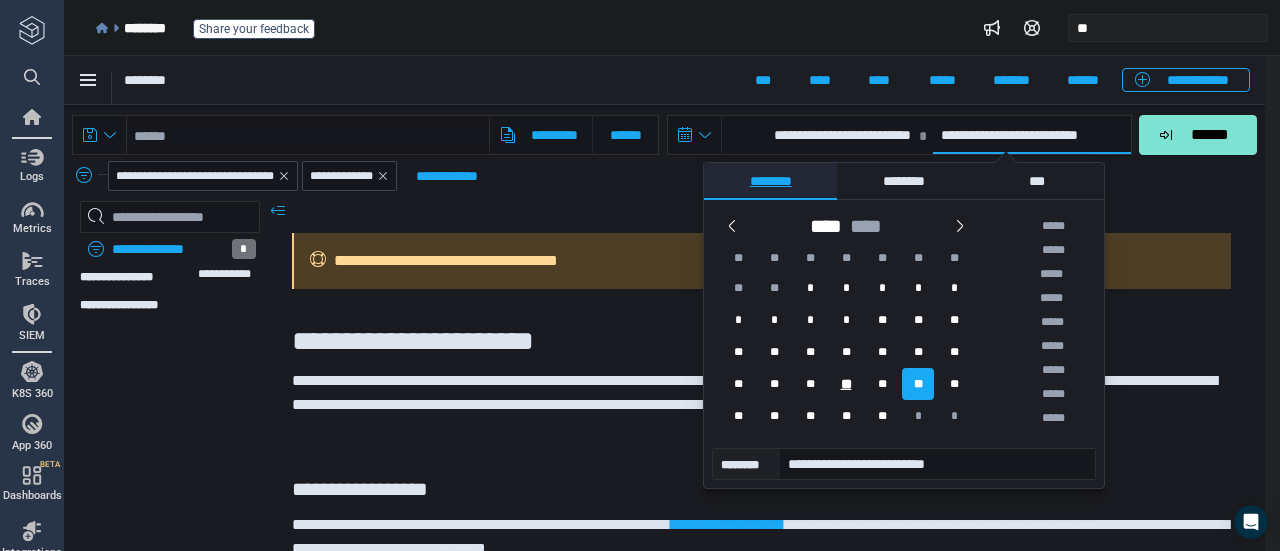 scroll, scrollTop: 318, scrollLeft: 0, axis: vertical 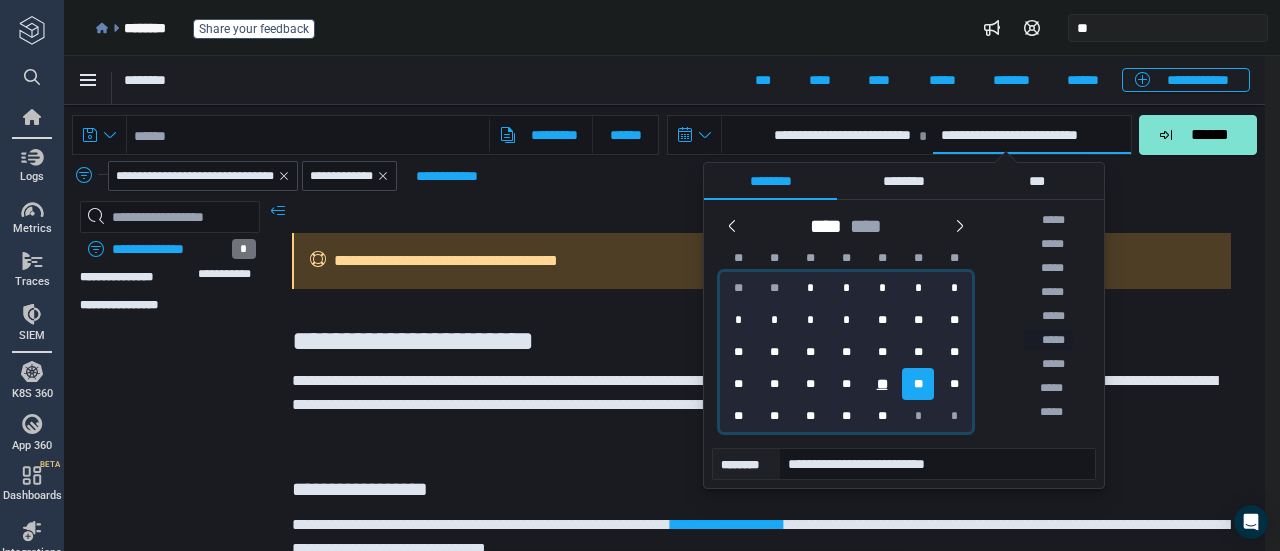 click on "**" at bounding box center [882, 384] 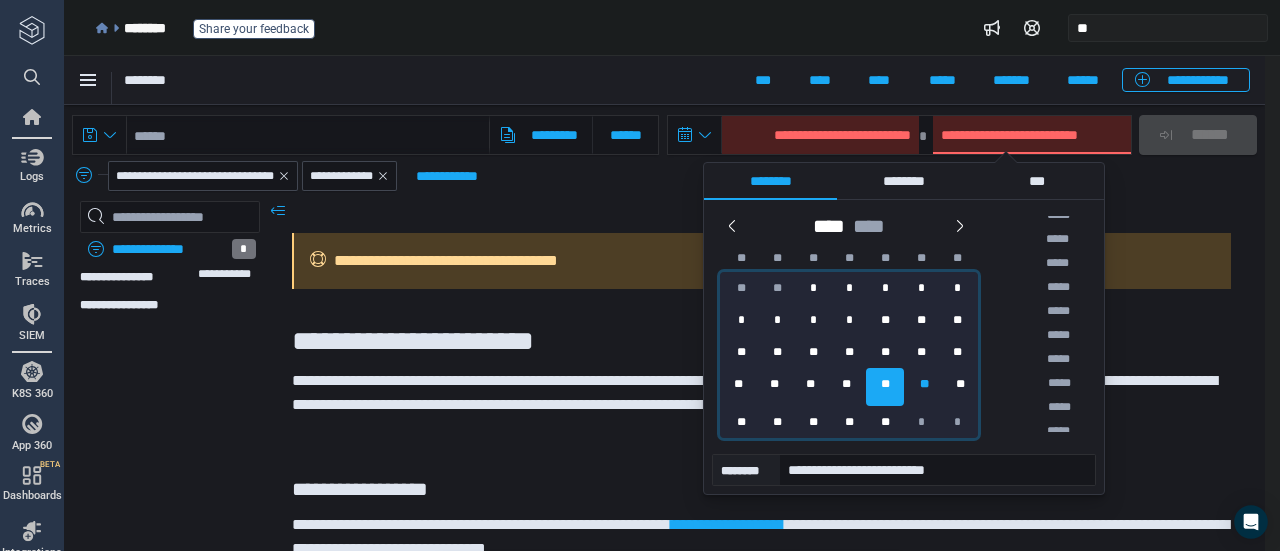 scroll, scrollTop: 893, scrollLeft: 0, axis: vertical 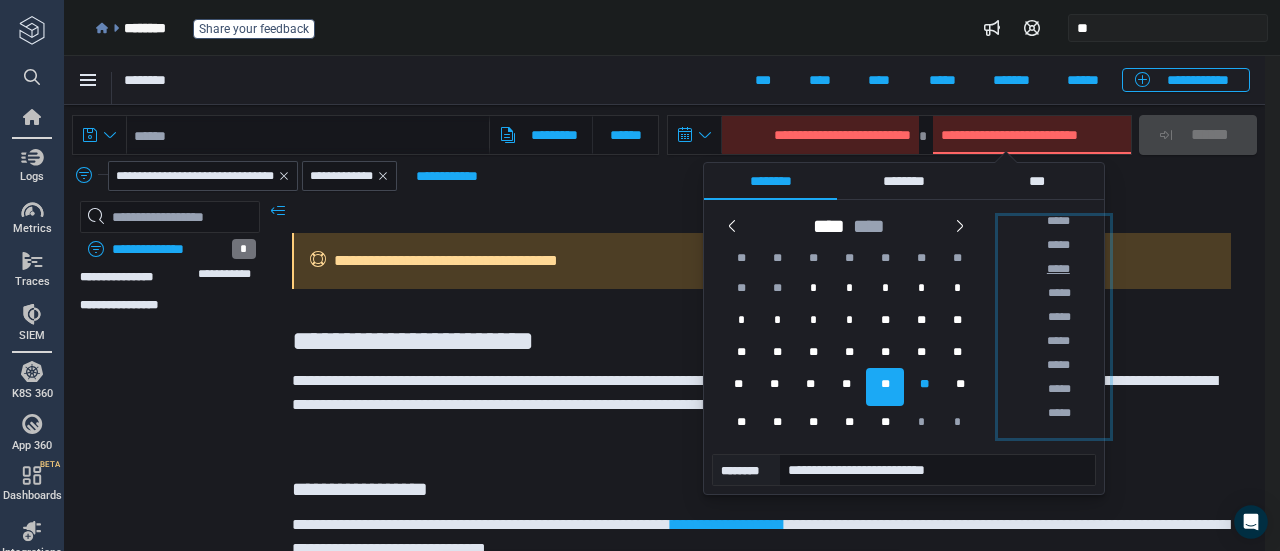 click on "*****" at bounding box center (1054, 269) 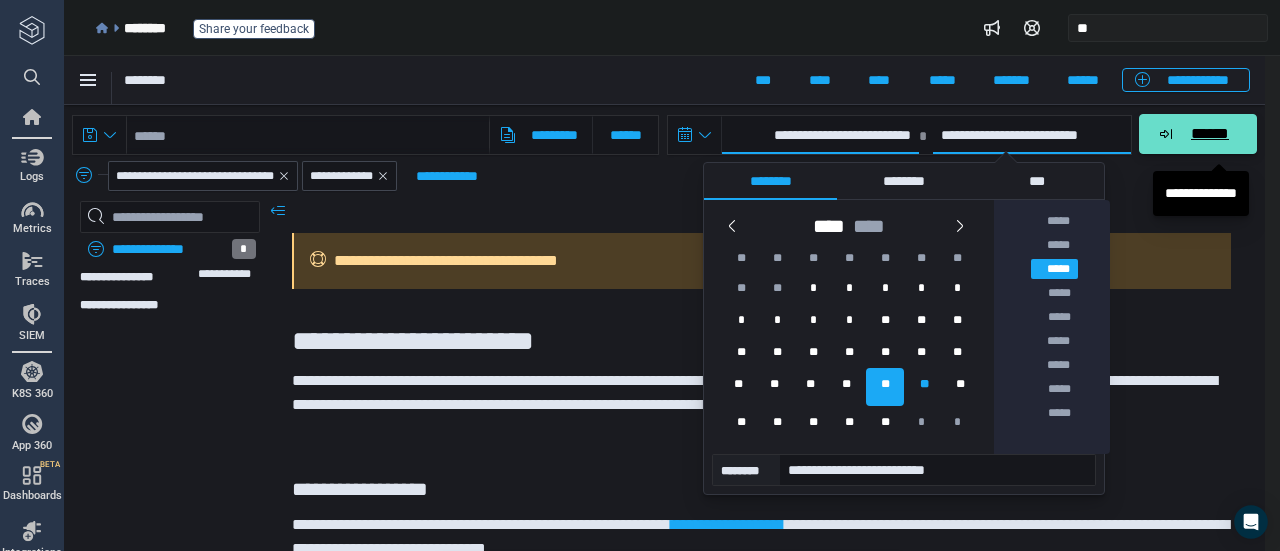 click on "******" at bounding box center [1198, 134] 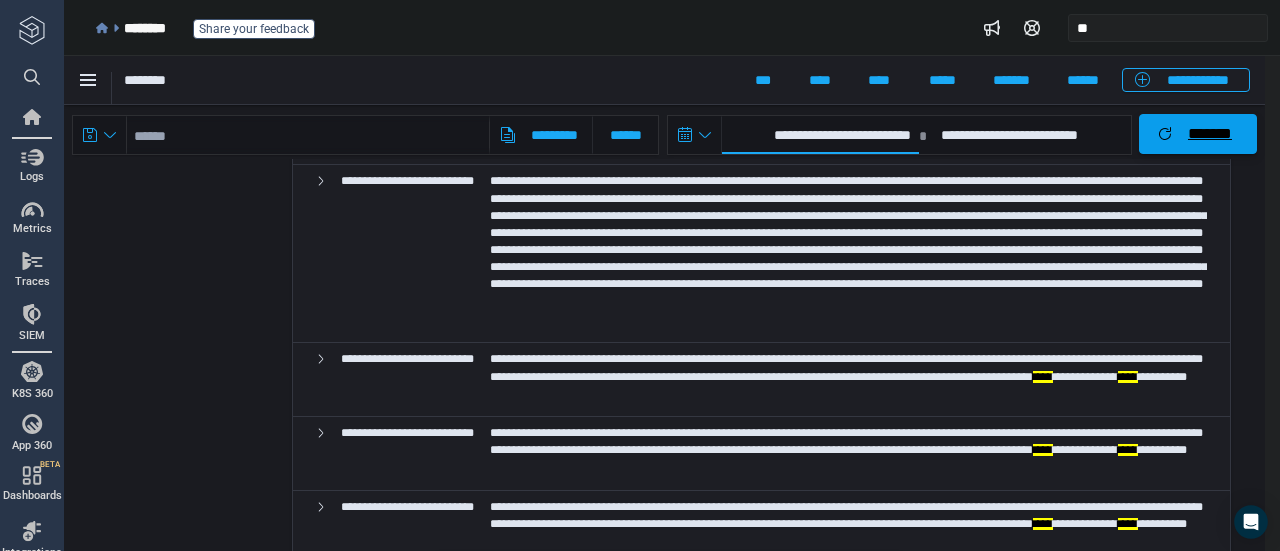 scroll, scrollTop: 3980, scrollLeft: 0, axis: vertical 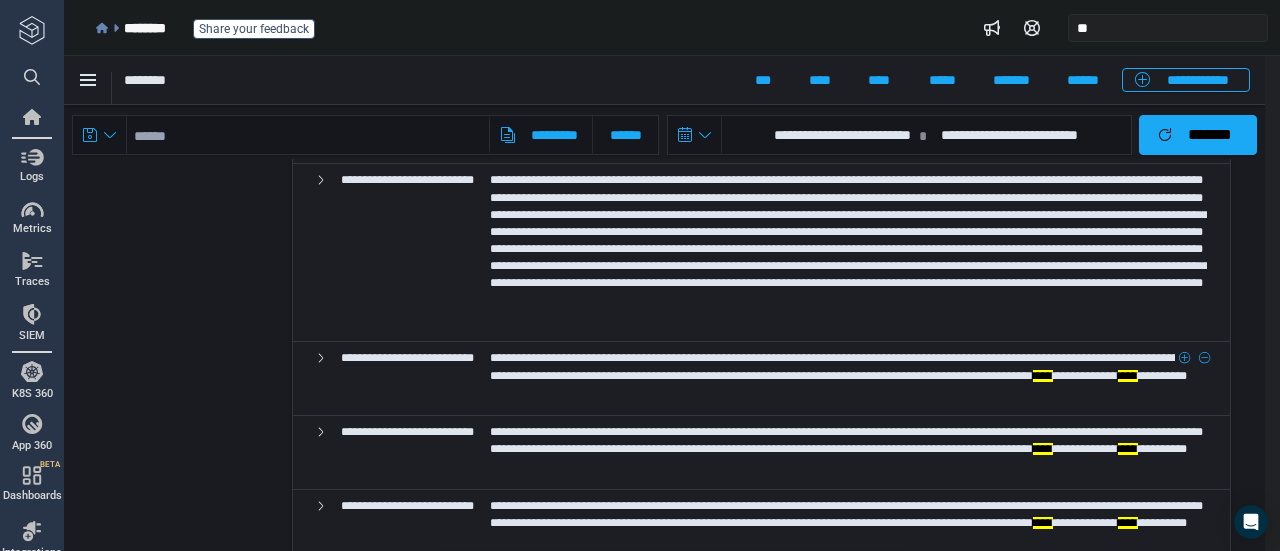 drag, startPoint x: 587, startPoint y: 376, endPoint x: 576, endPoint y: 379, distance: 11.401754 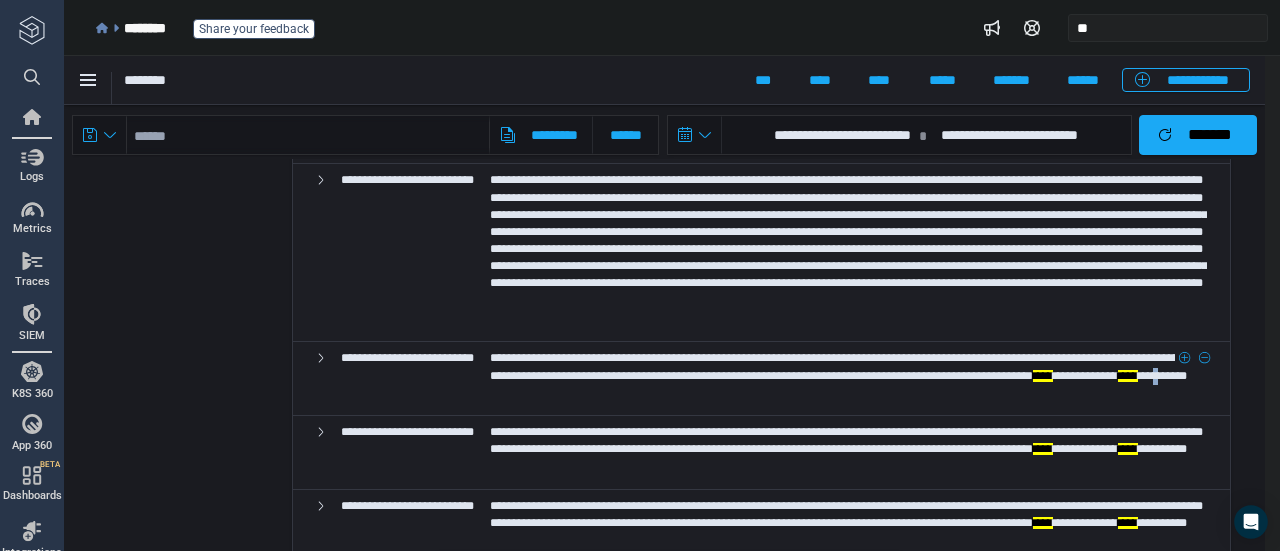 click on "**********" at bounding box center [846, 366] 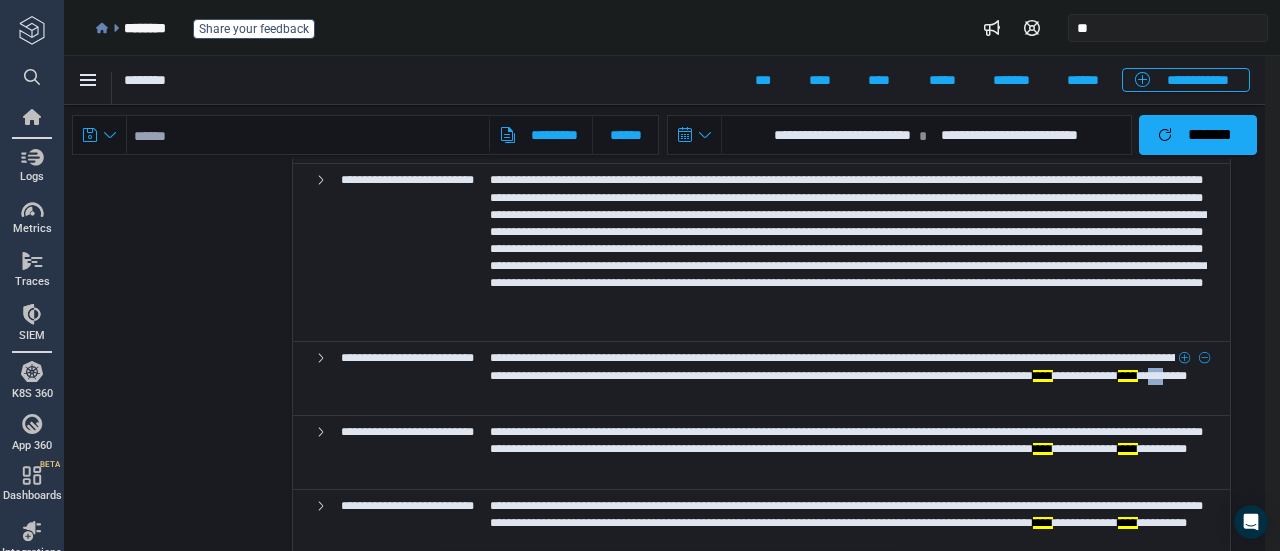 click on "**********" at bounding box center [846, 366] 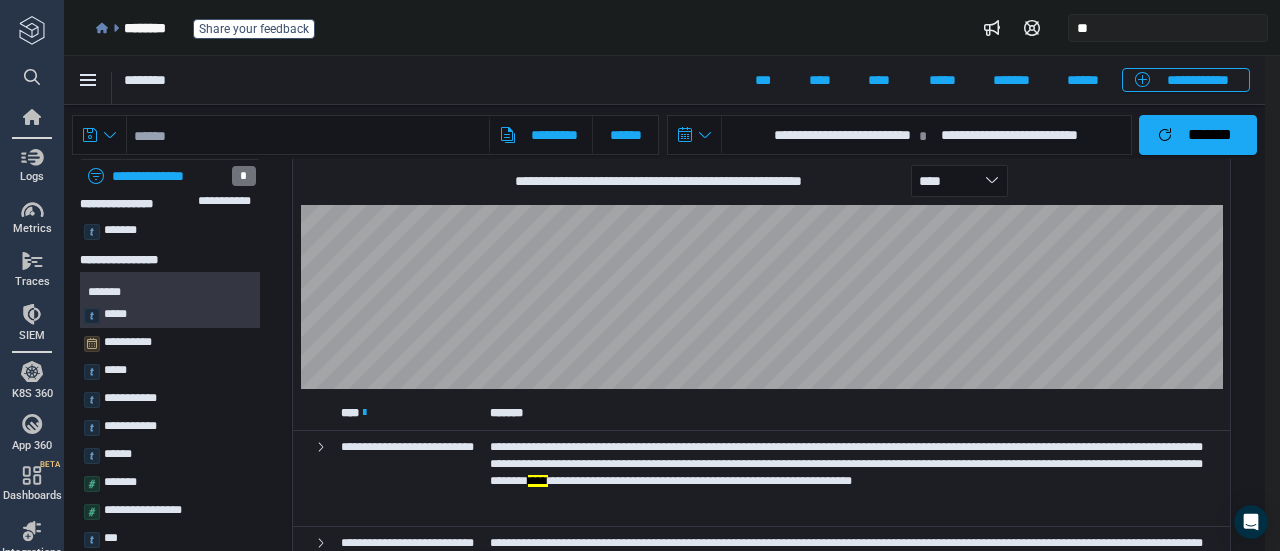 scroll, scrollTop: 0, scrollLeft: 0, axis: both 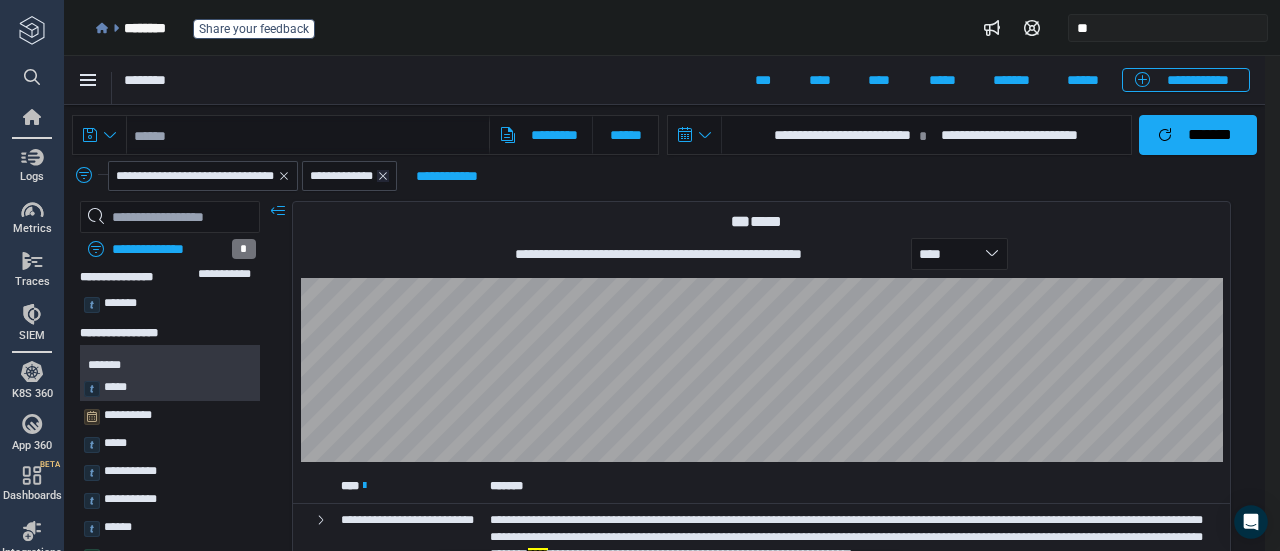 click 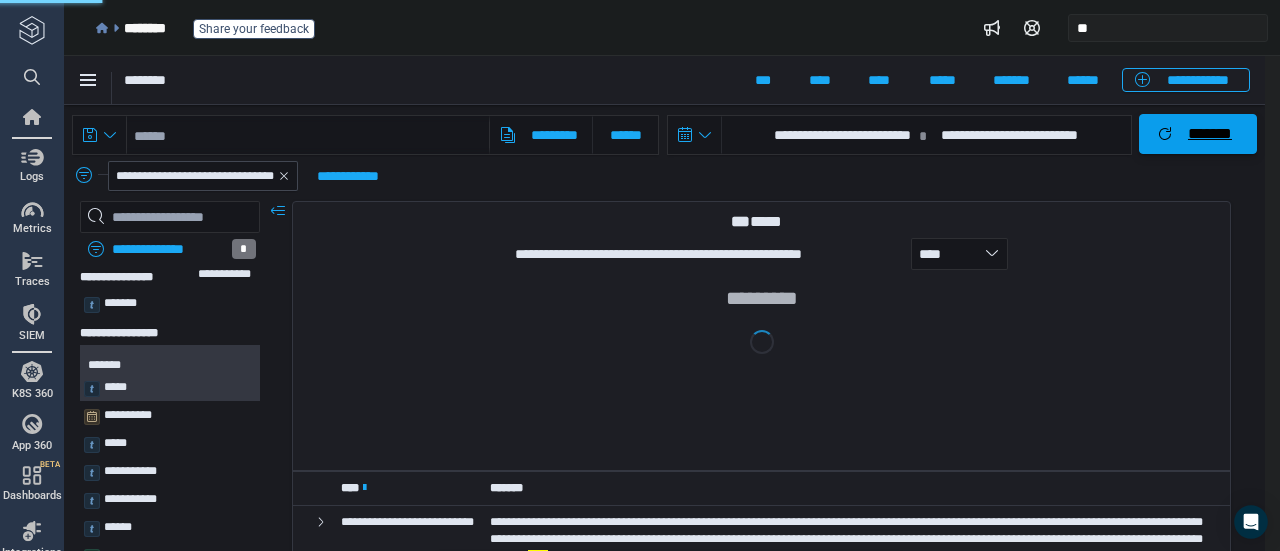 click on "*******" at bounding box center [1198, 134] 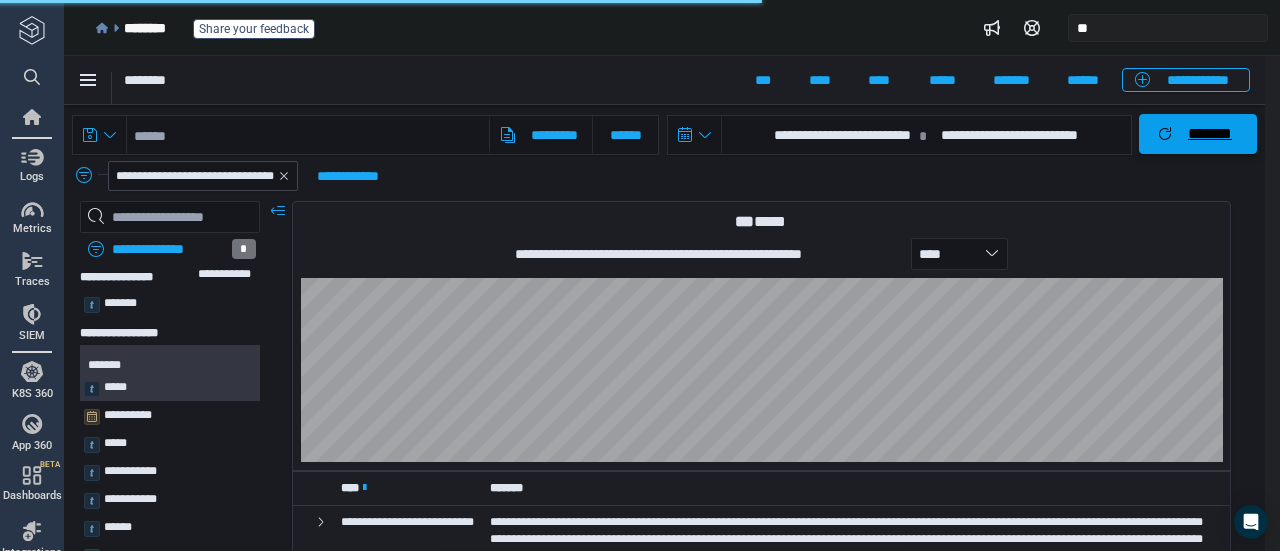 type 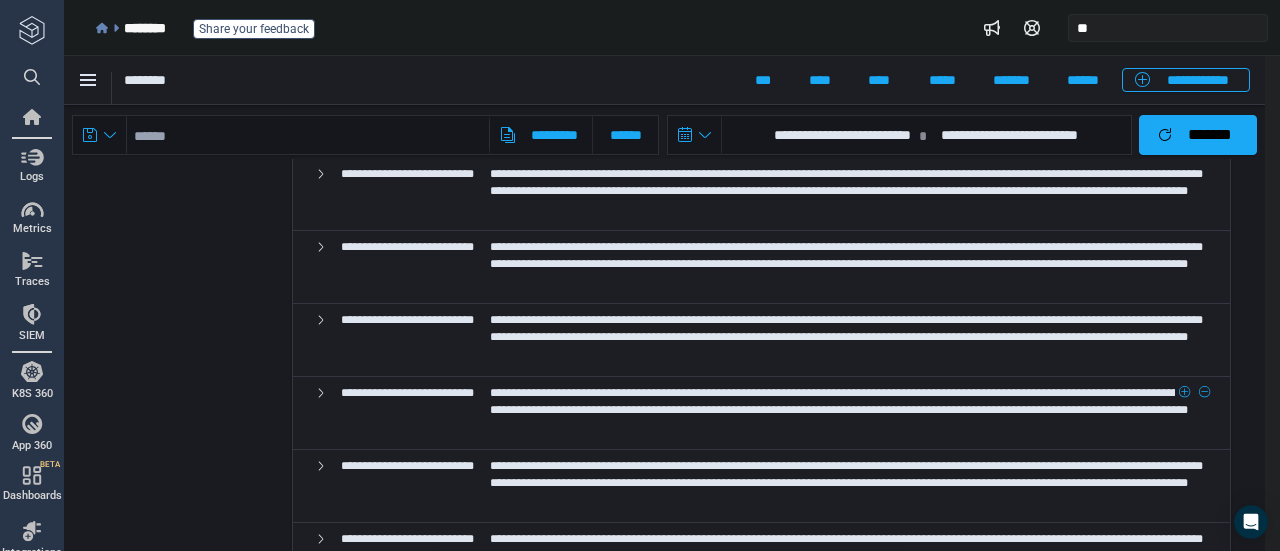 scroll, scrollTop: 4125, scrollLeft: 0, axis: vertical 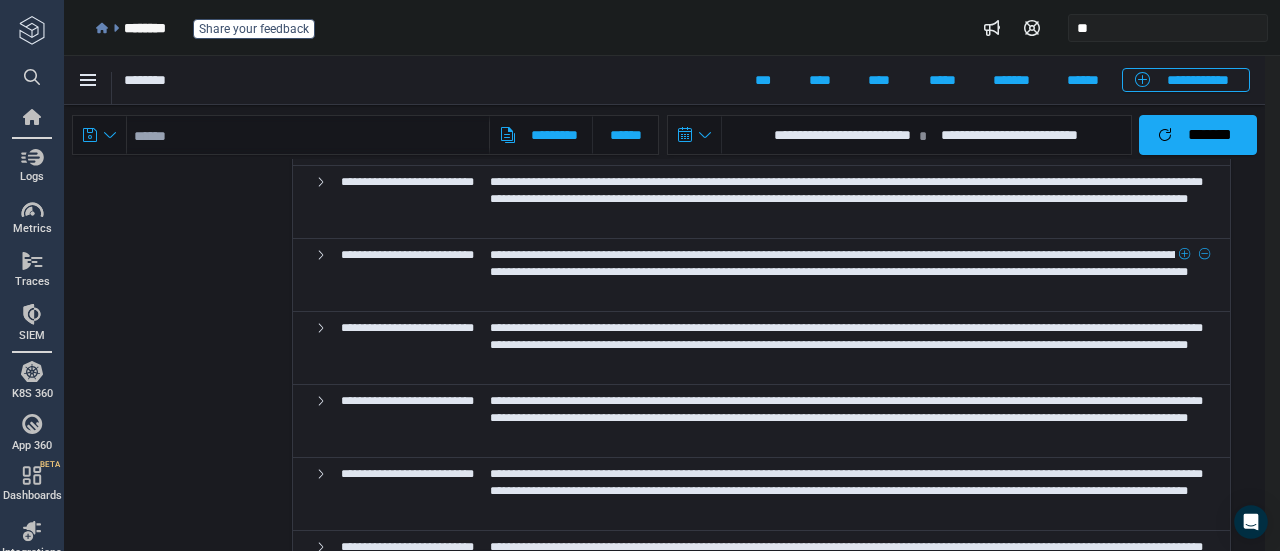 click on "**********" at bounding box center (846, 263) 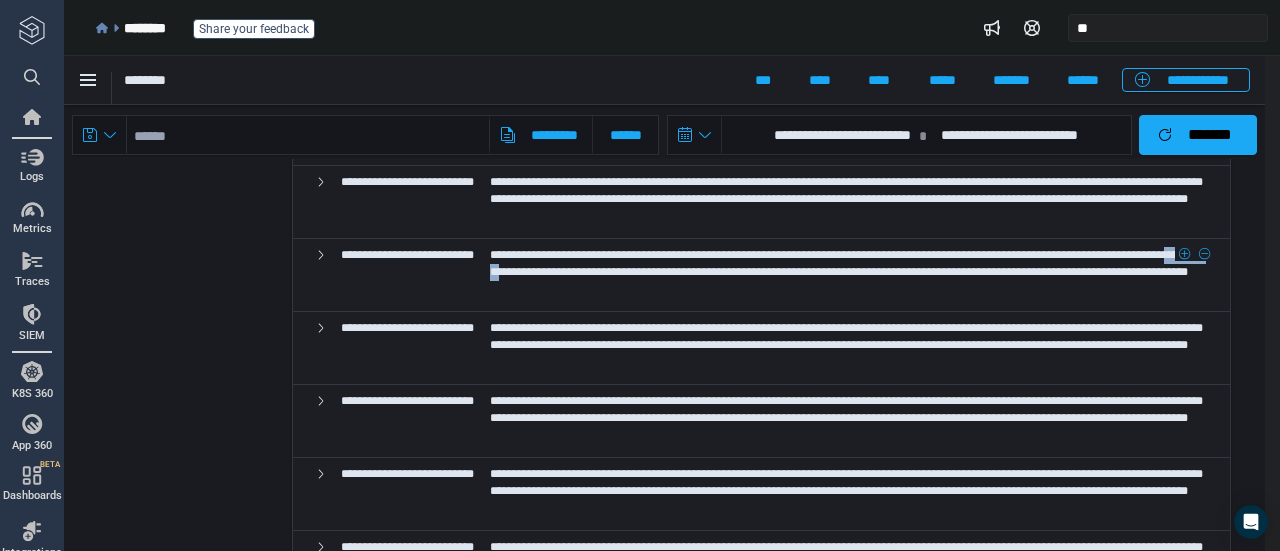 copy on "**********" 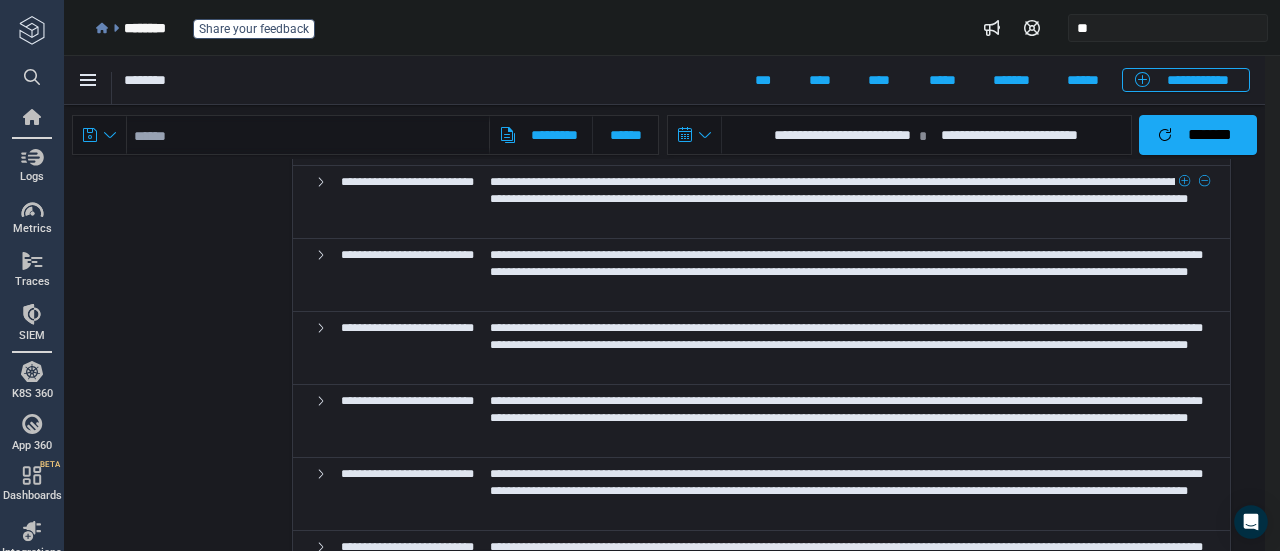 click on "**********" at bounding box center (846, 190) 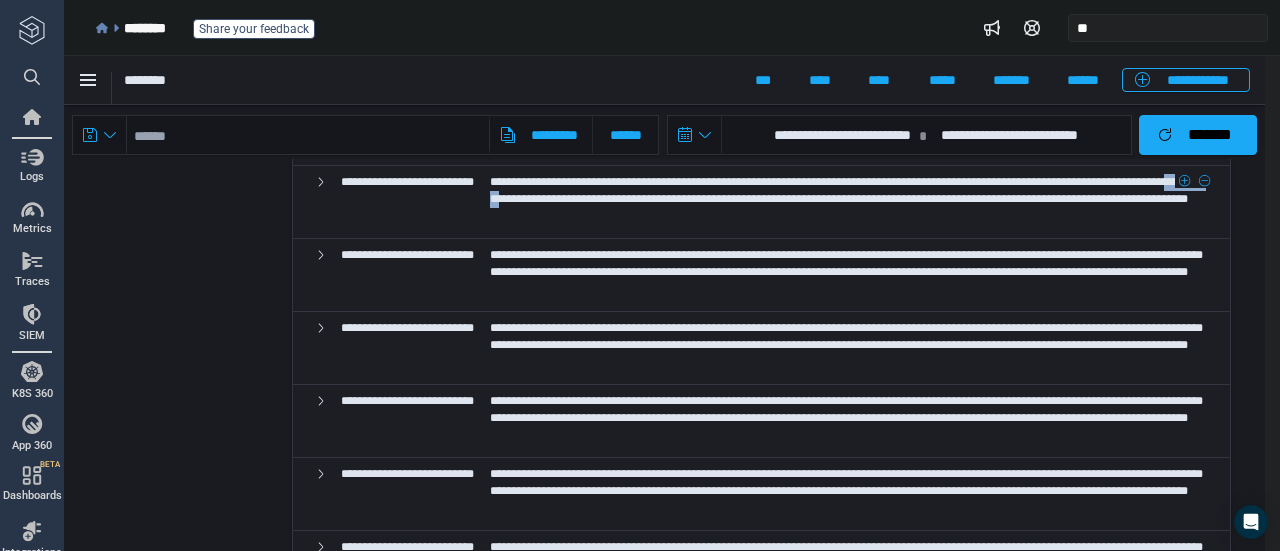 click on "**********" at bounding box center (846, 190) 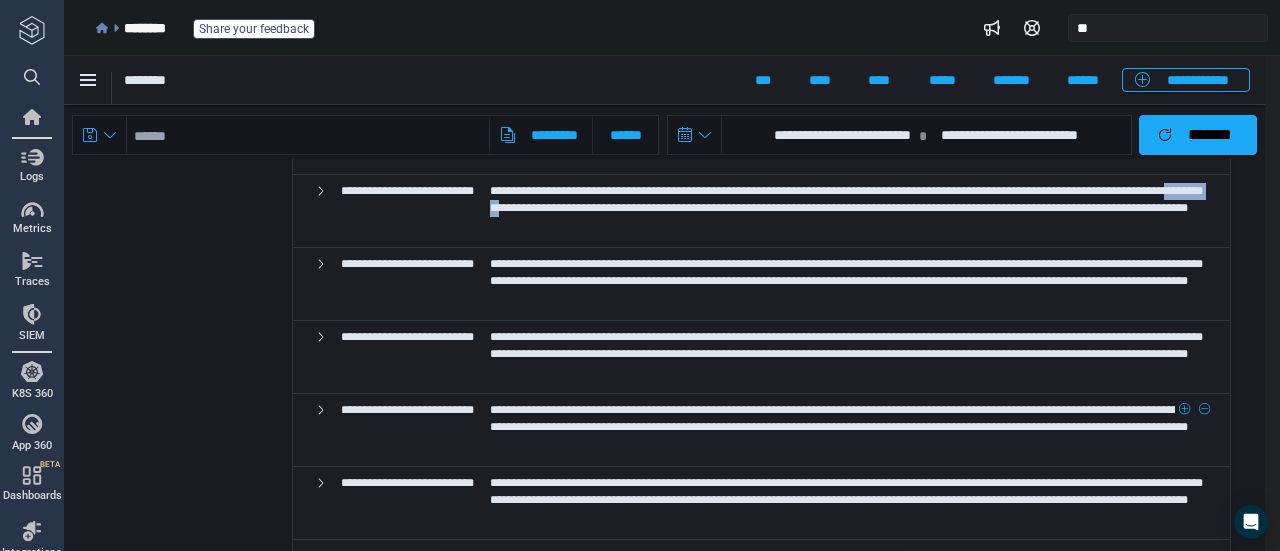 scroll, scrollTop: 4115, scrollLeft: 0, axis: vertical 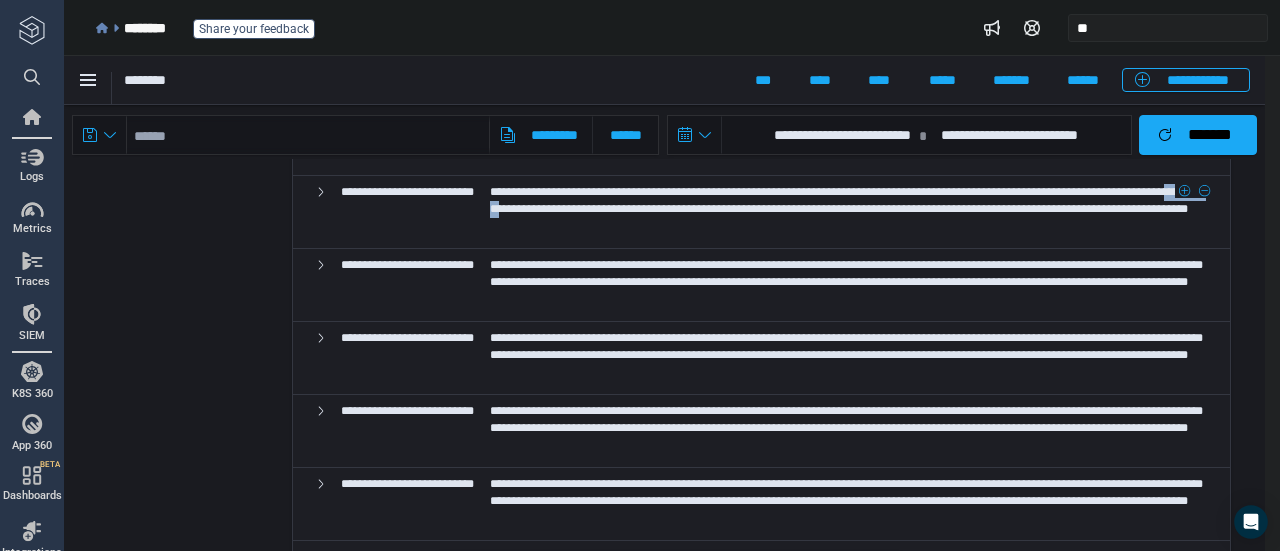 click on "**********" at bounding box center [846, 200] 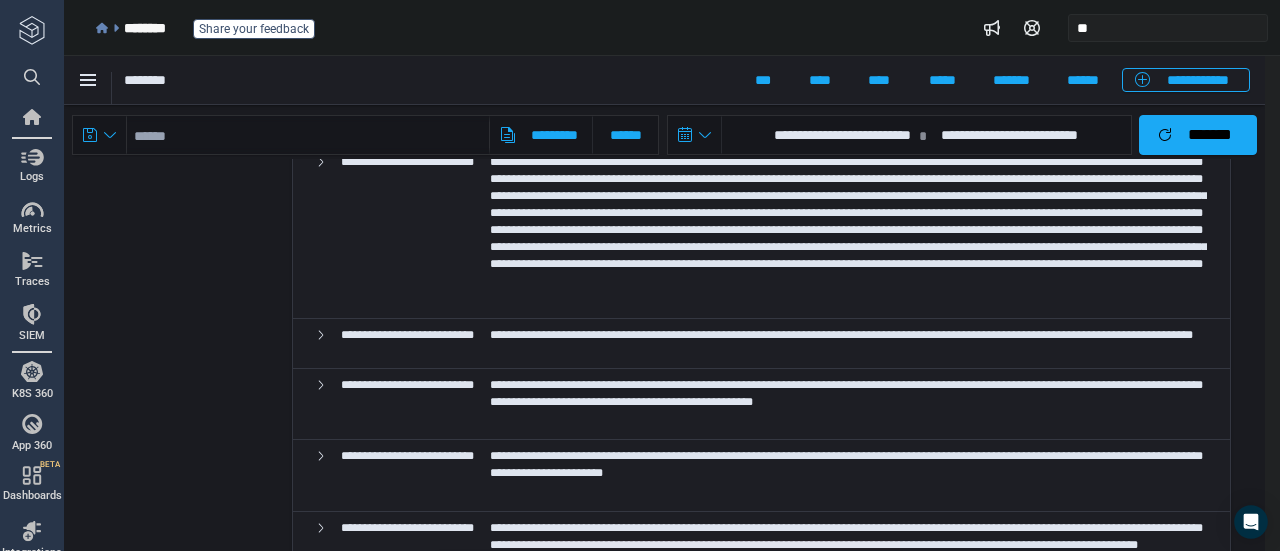 scroll, scrollTop: 11069, scrollLeft: 0, axis: vertical 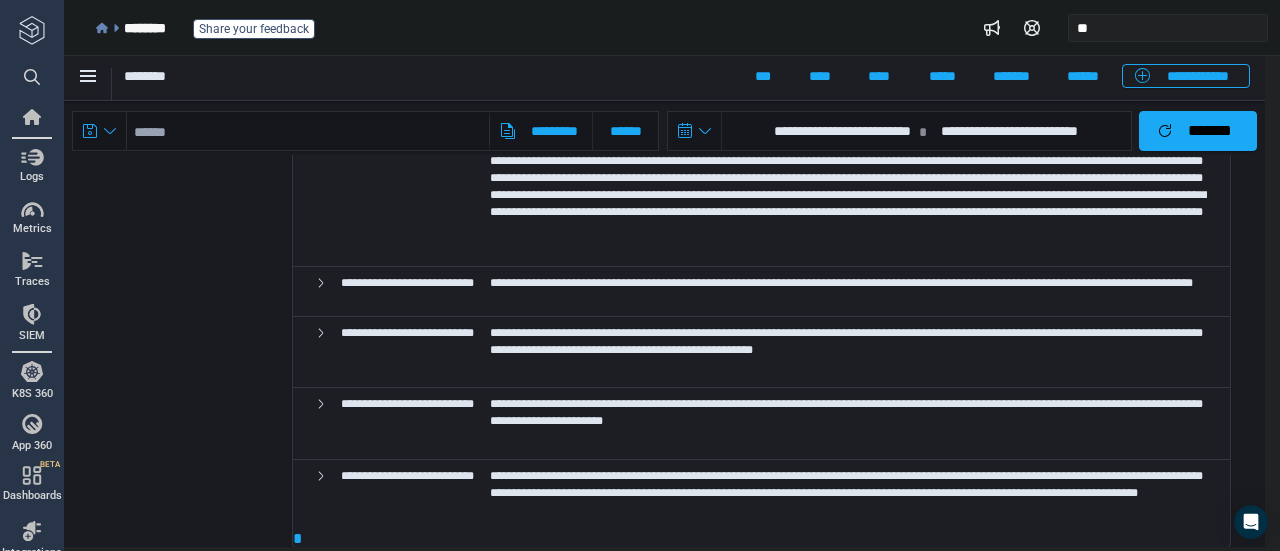 click on "**********" at bounding box center [651, -5162] 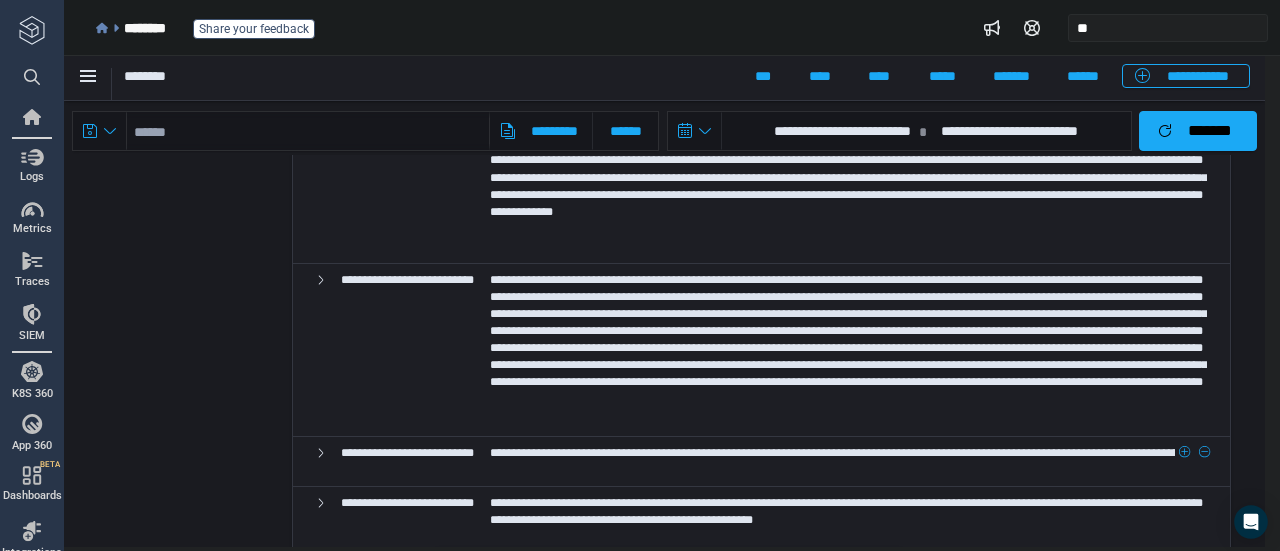 scroll, scrollTop: 11069, scrollLeft: 0, axis: vertical 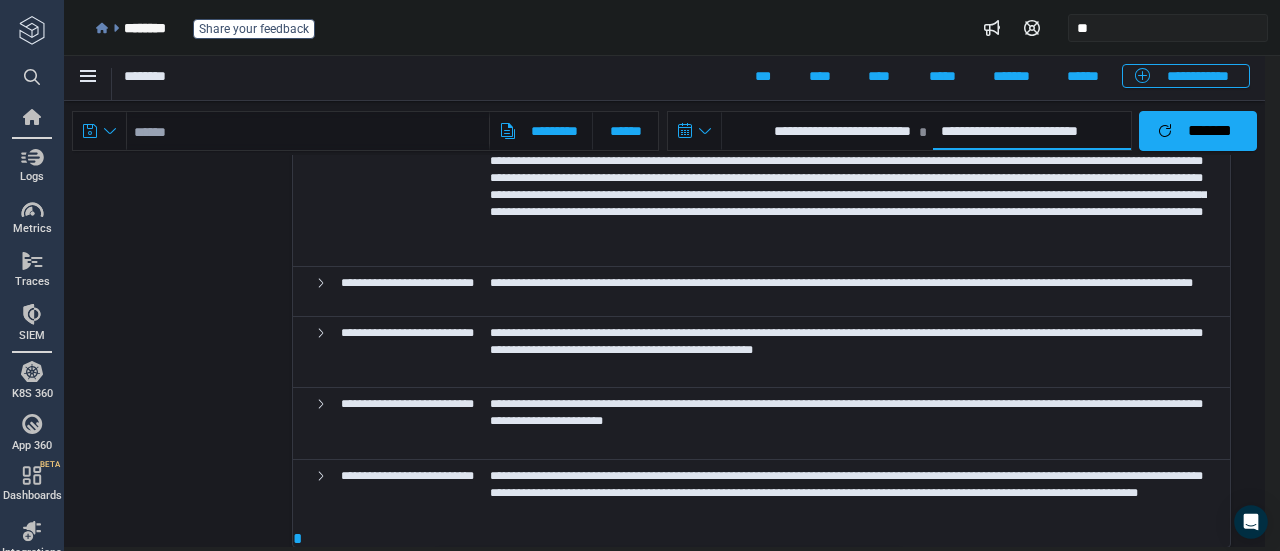 click on "**********" at bounding box center (1032, 131) 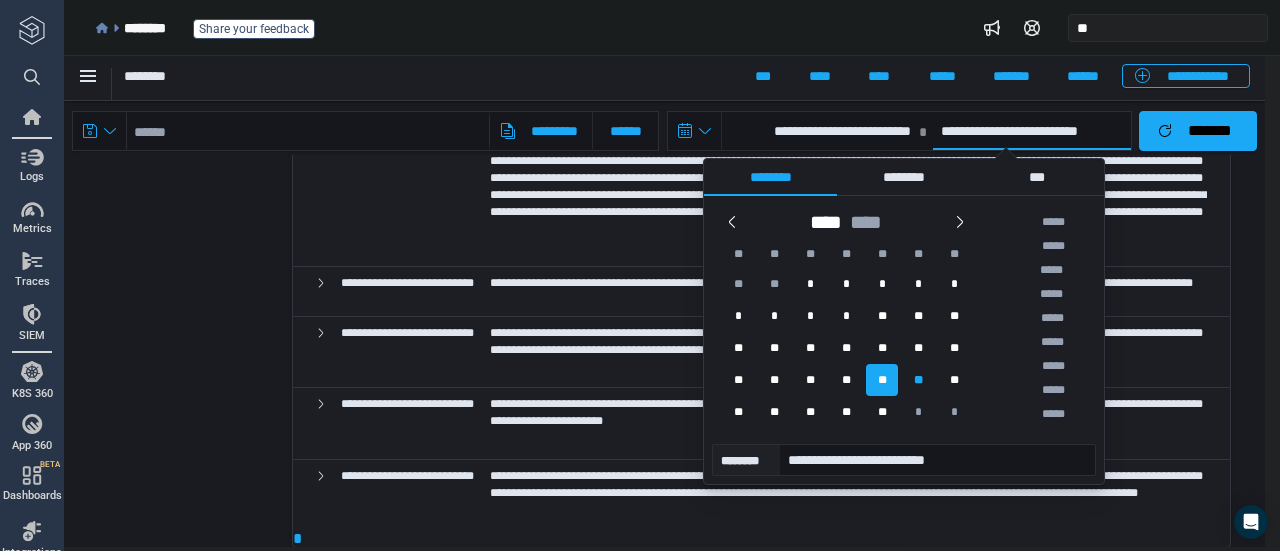 scroll, scrollTop: 822, scrollLeft: 0, axis: vertical 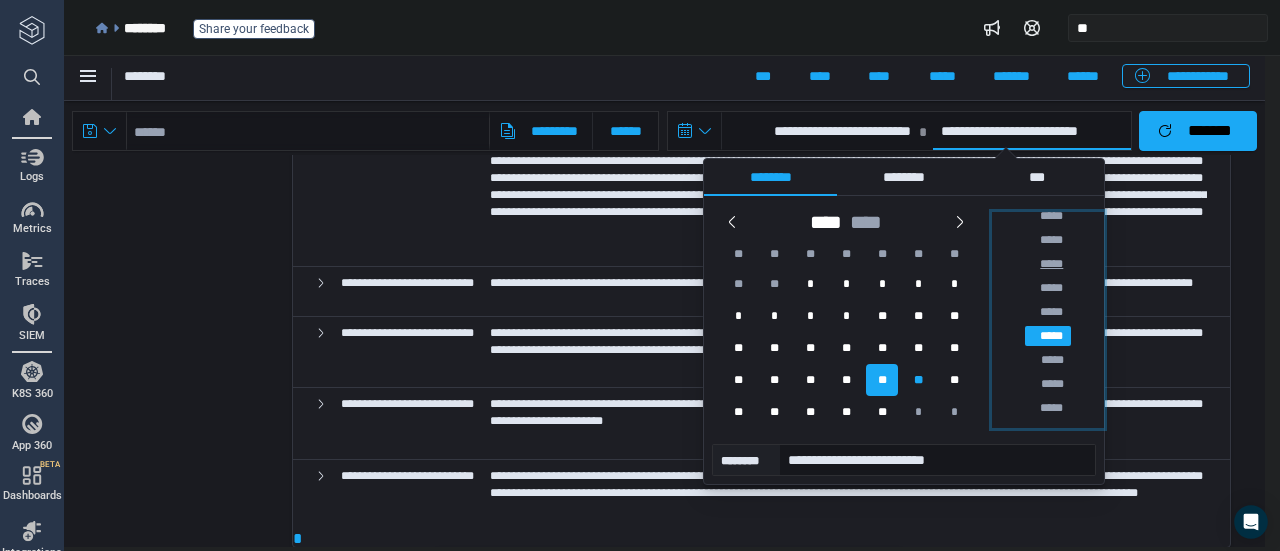 click on "*****" at bounding box center [1048, 264] 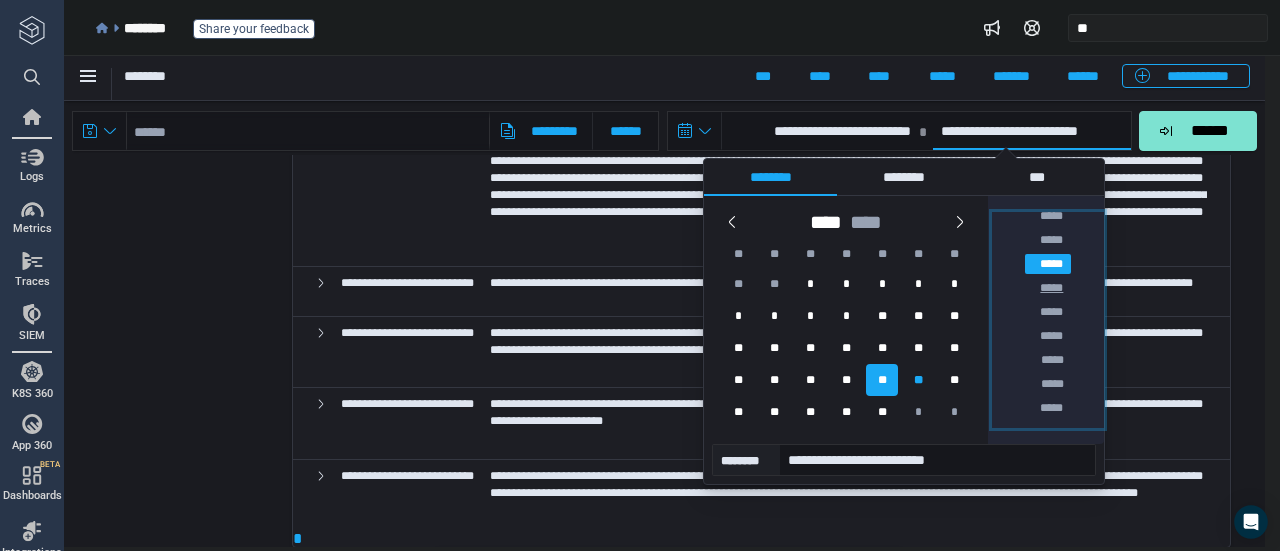 click on "*****" at bounding box center [1048, 288] 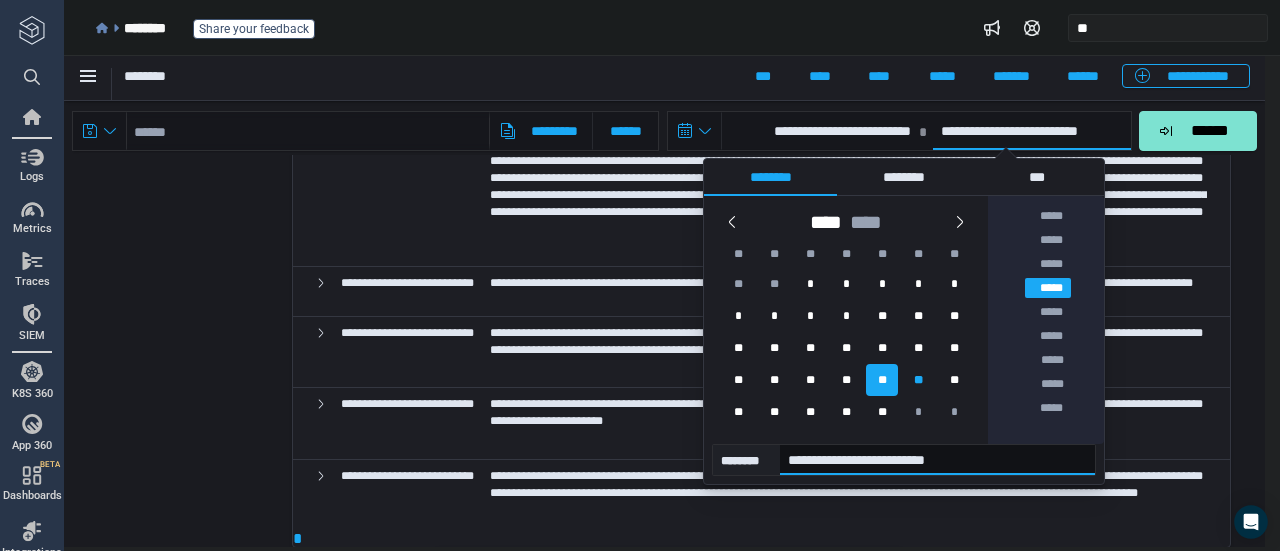 click on "**********" at bounding box center (937, 460) 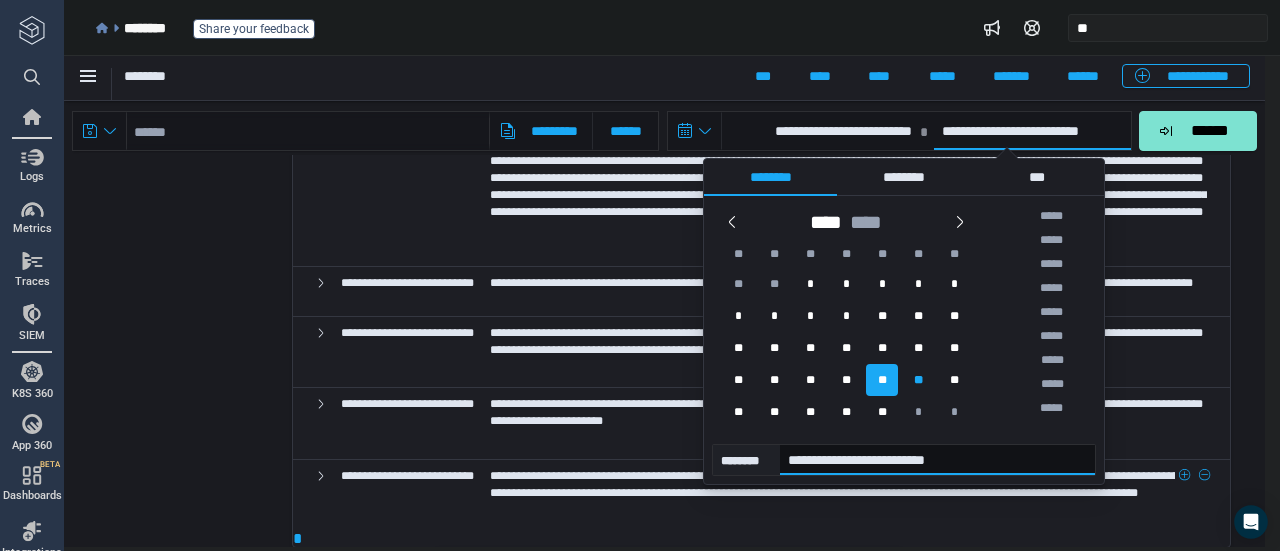 type on "**********" 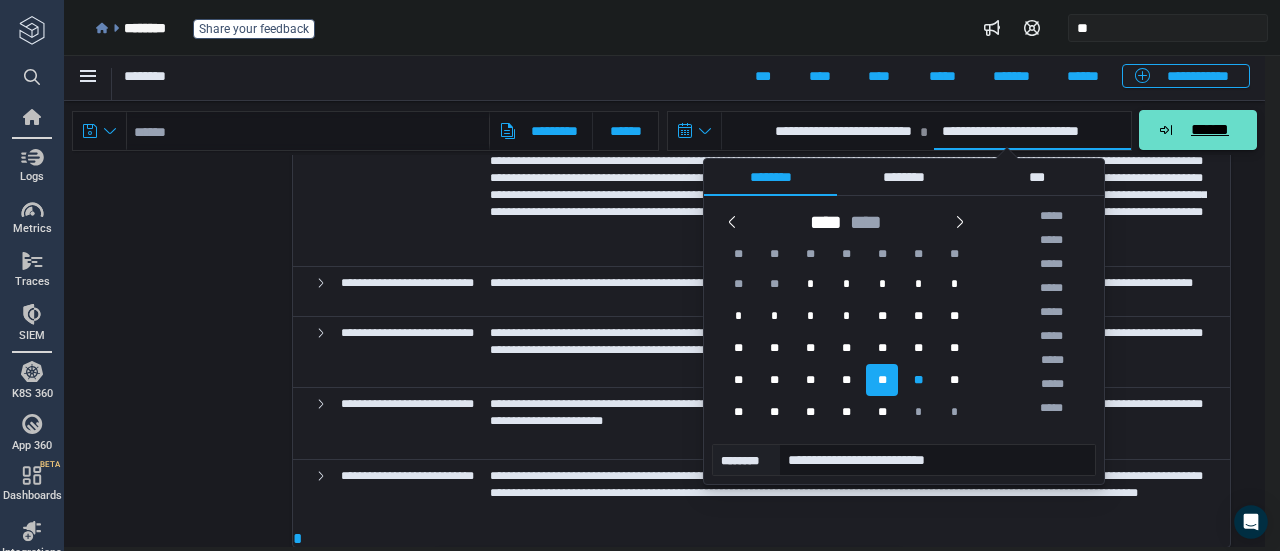 click on "******" at bounding box center [1209, 130] 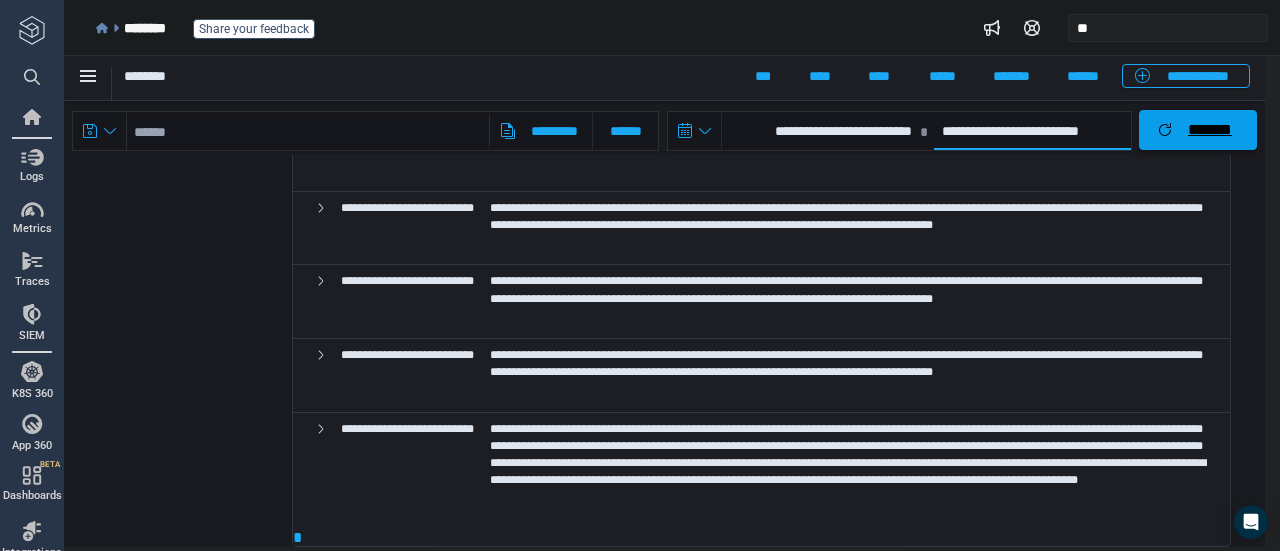 scroll, scrollTop: 0, scrollLeft: 0, axis: both 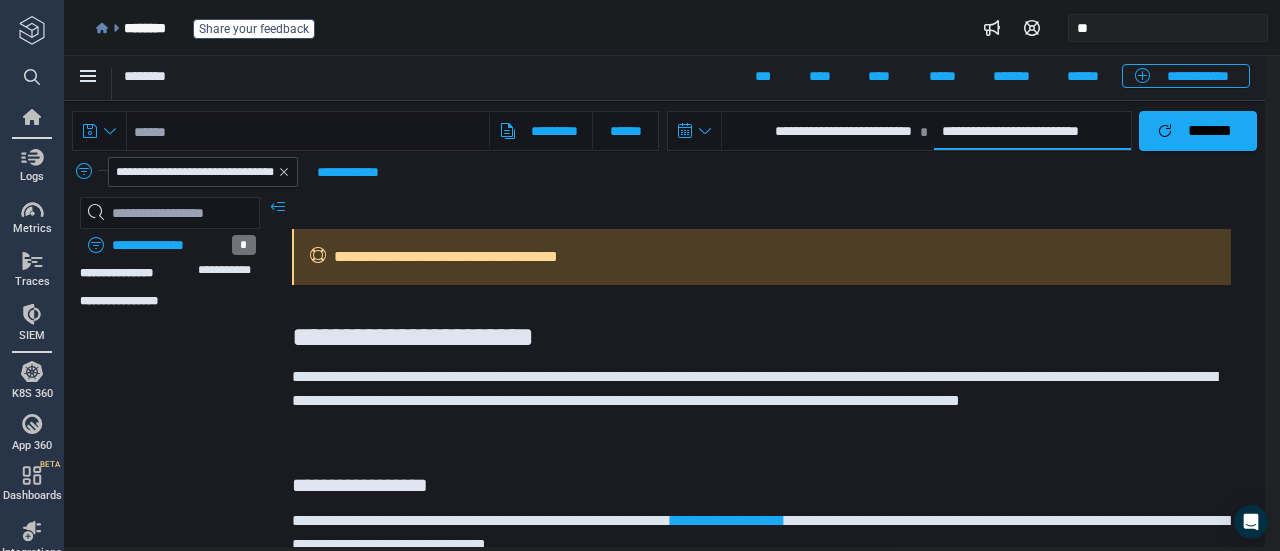 click on "**********" at bounding box center (1032, 131) 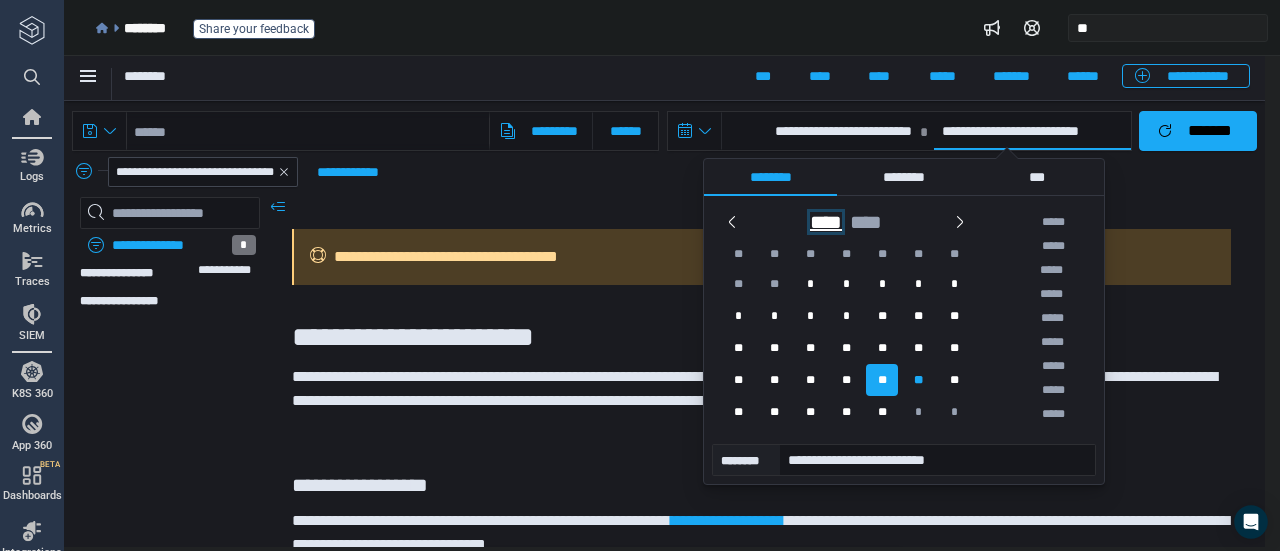 scroll, scrollTop: 750, scrollLeft: 0, axis: vertical 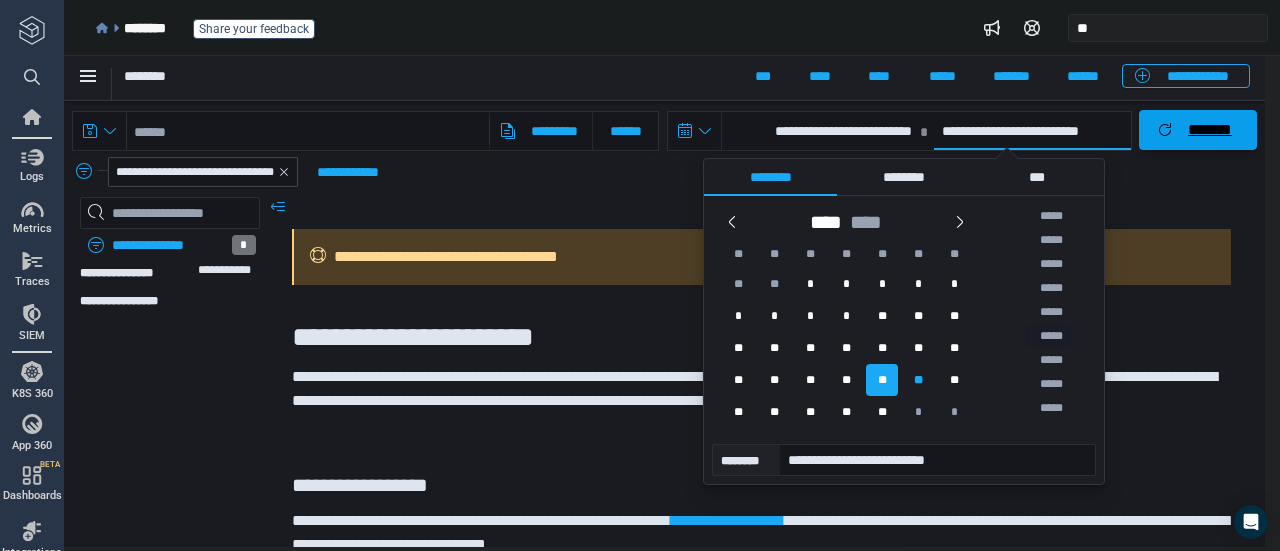click on "*******" at bounding box center (1198, 130) 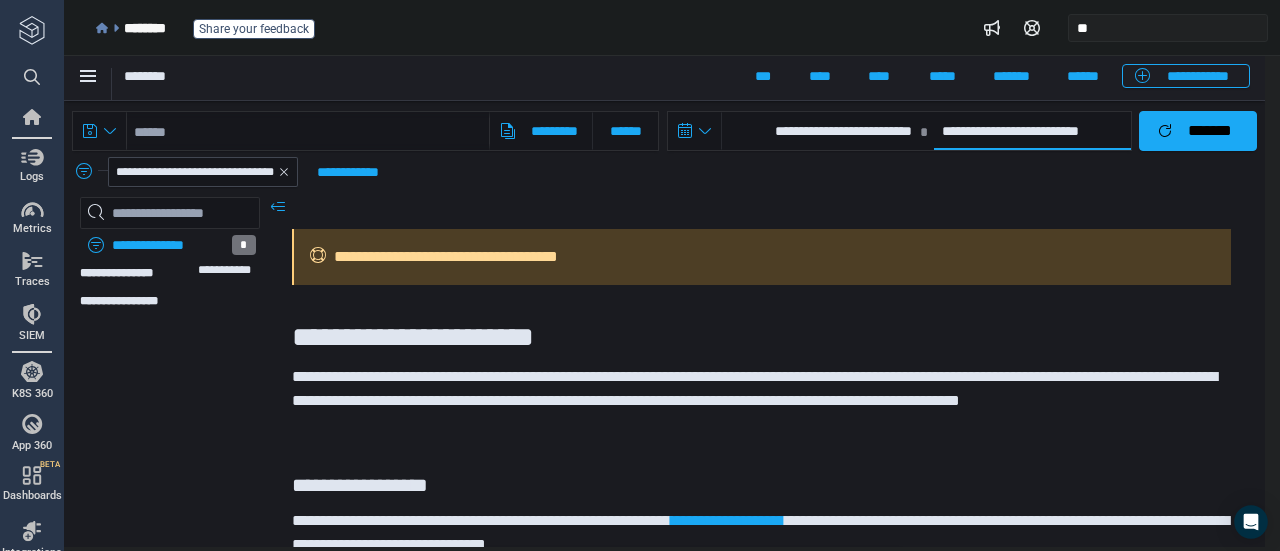 click on "**********" at bounding box center (1032, 131) 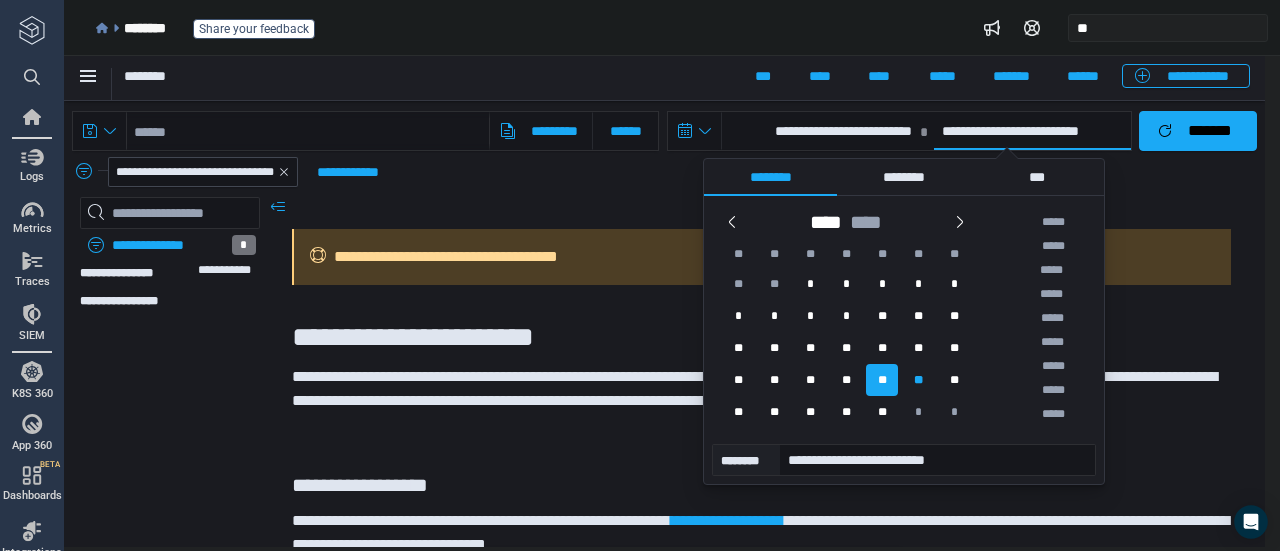 scroll, scrollTop: 750, scrollLeft: 0, axis: vertical 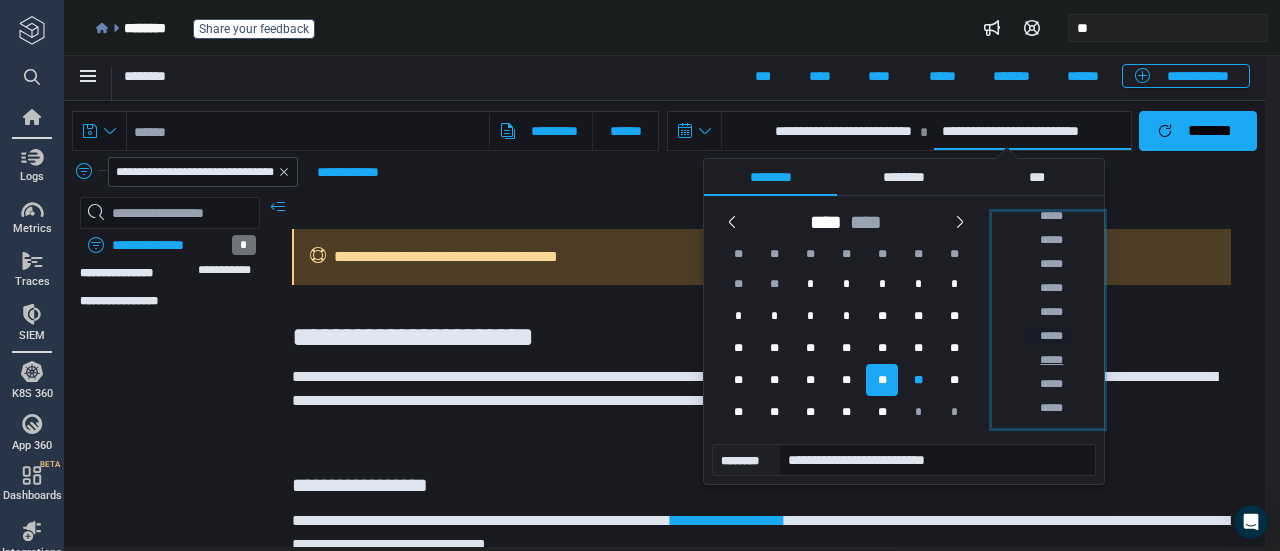 click on "*****" at bounding box center (1048, 360) 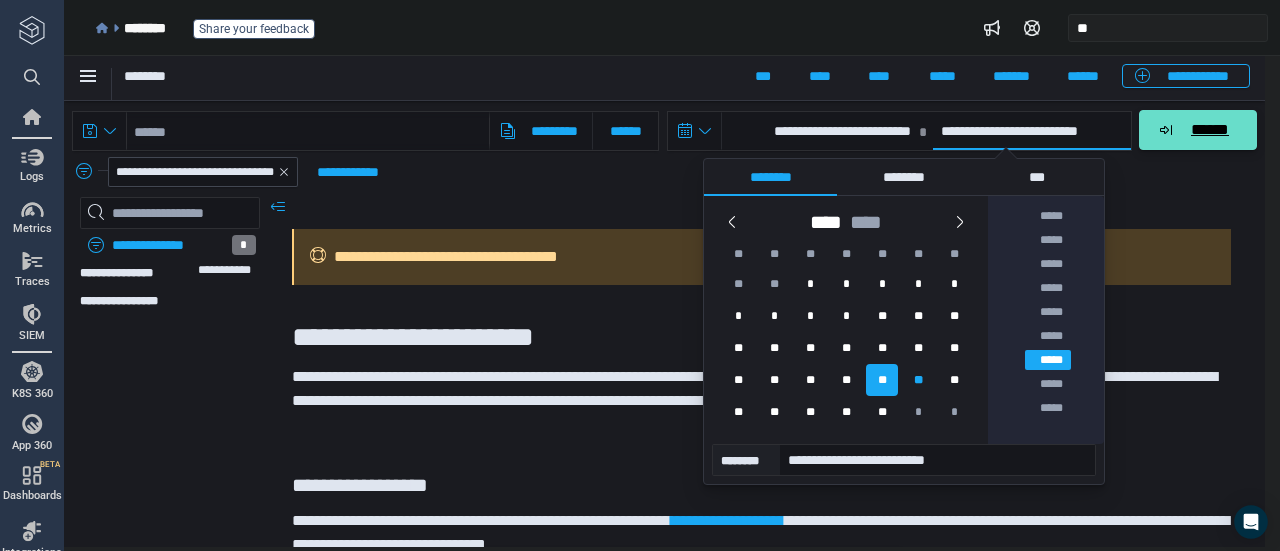 click on "******" at bounding box center (1209, 130) 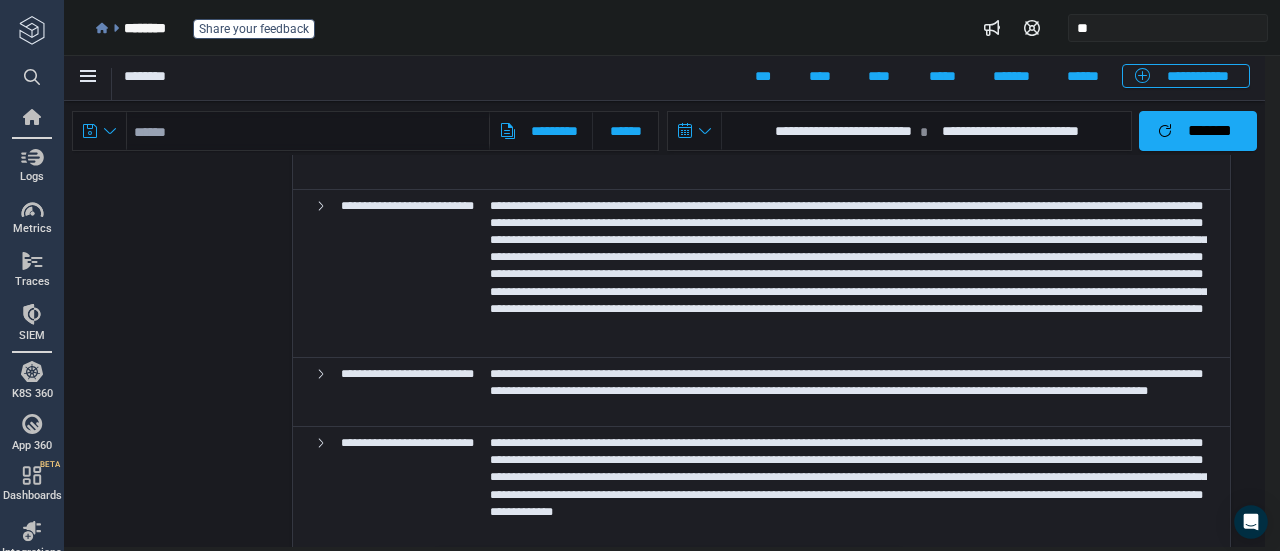 scroll, scrollTop: 267, scrollLeft: 0, axis: vertical 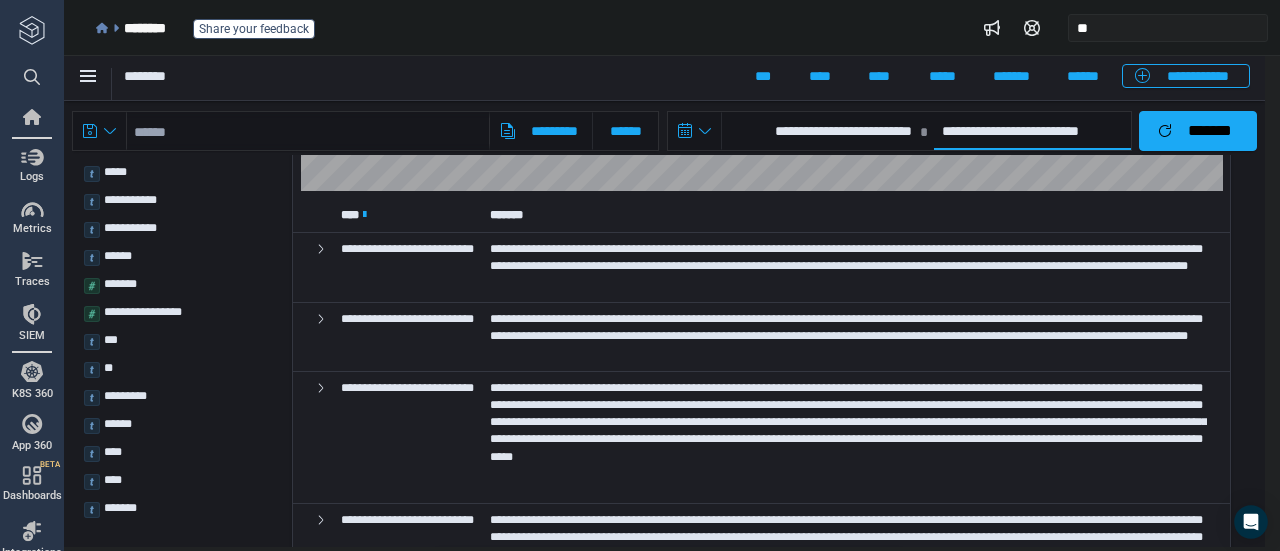 click on "**********" at bounding box center [1032, 131] 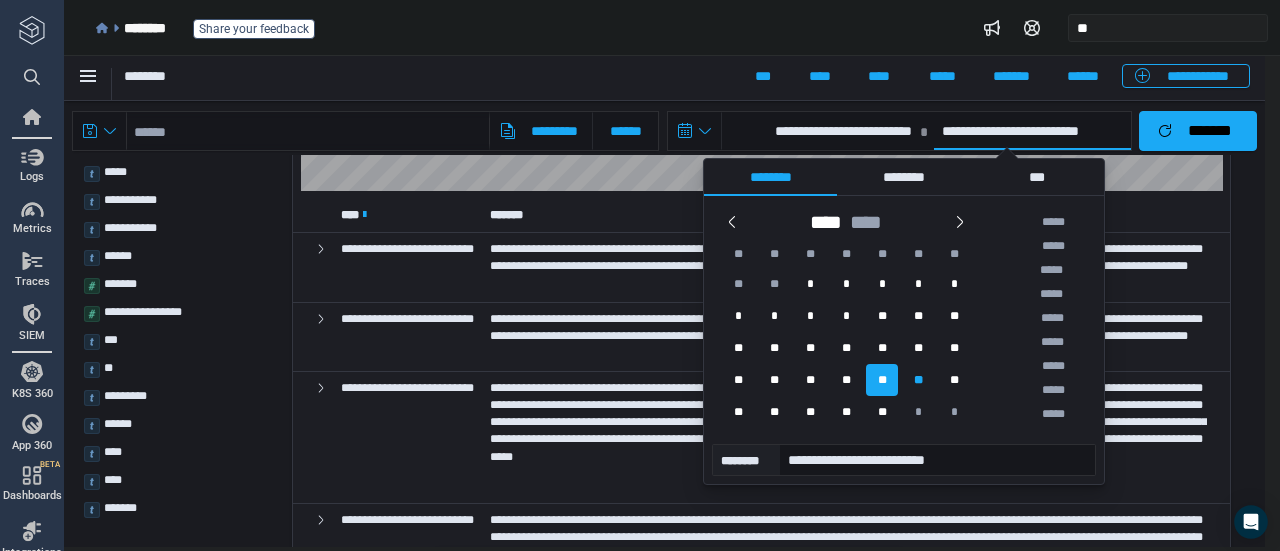 scroll, scrollTop: 750, scrollLeft: 0, axis: vertical 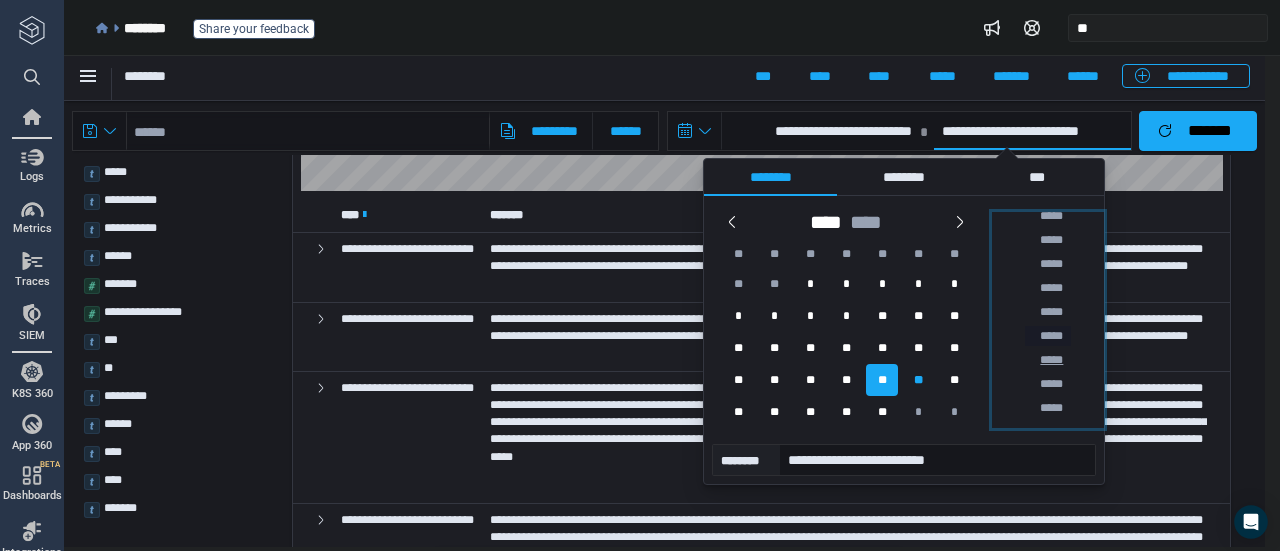 click on "*****" at bounding box center (1048, 360) 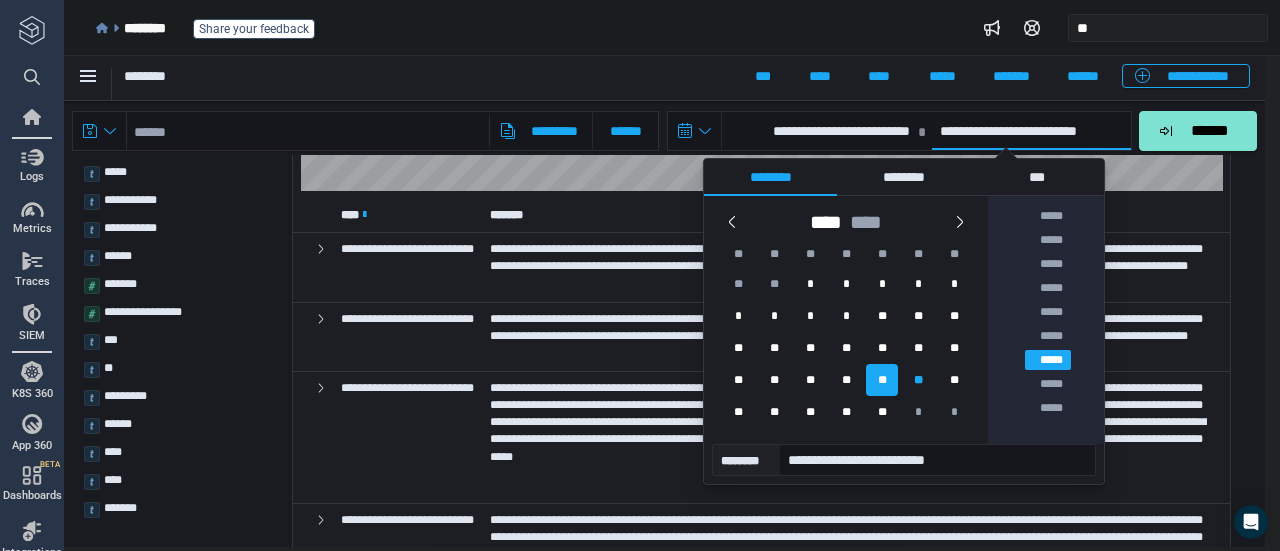 click on "**********" at bounding box center [820, 131] 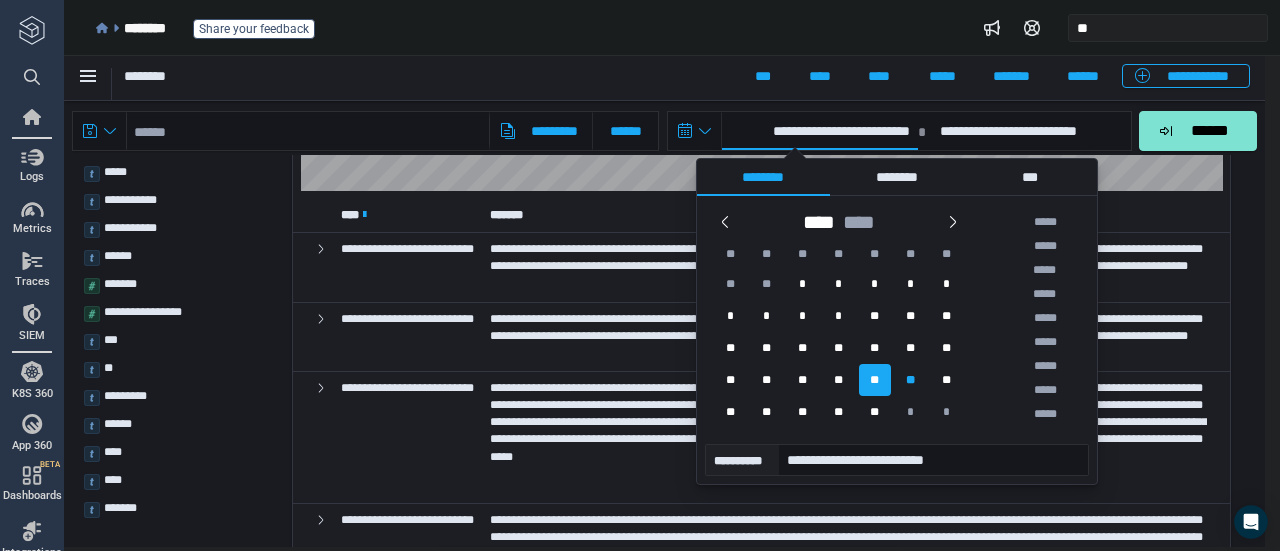 scroll, scrollTop: 750, scrollLeft: 0, axis: vertical 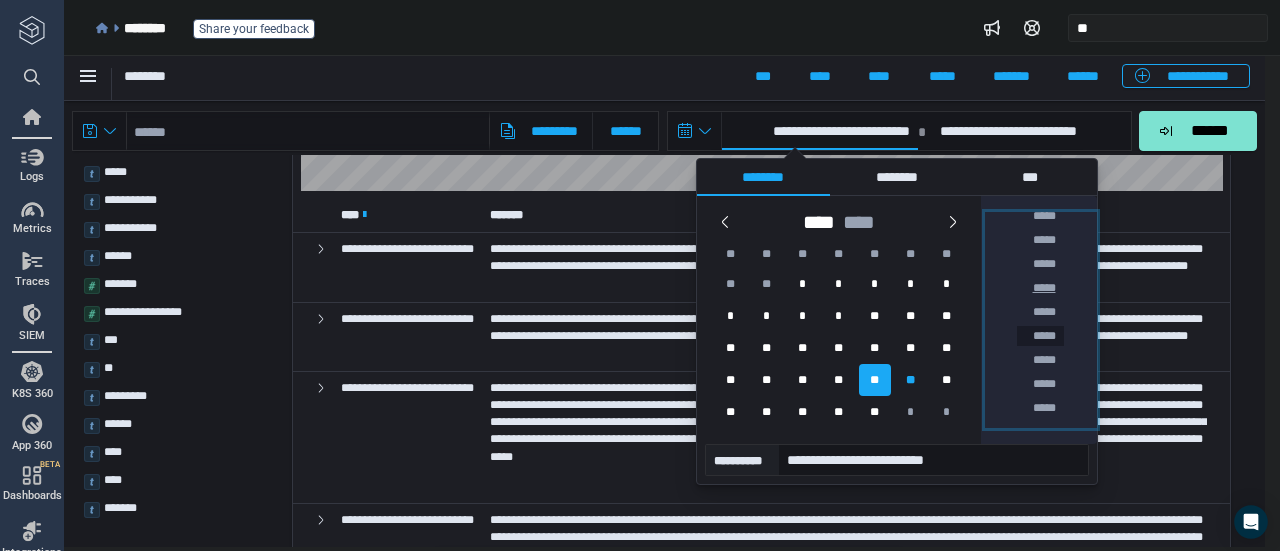 click on "*****" at bounding box center [1041, 288] 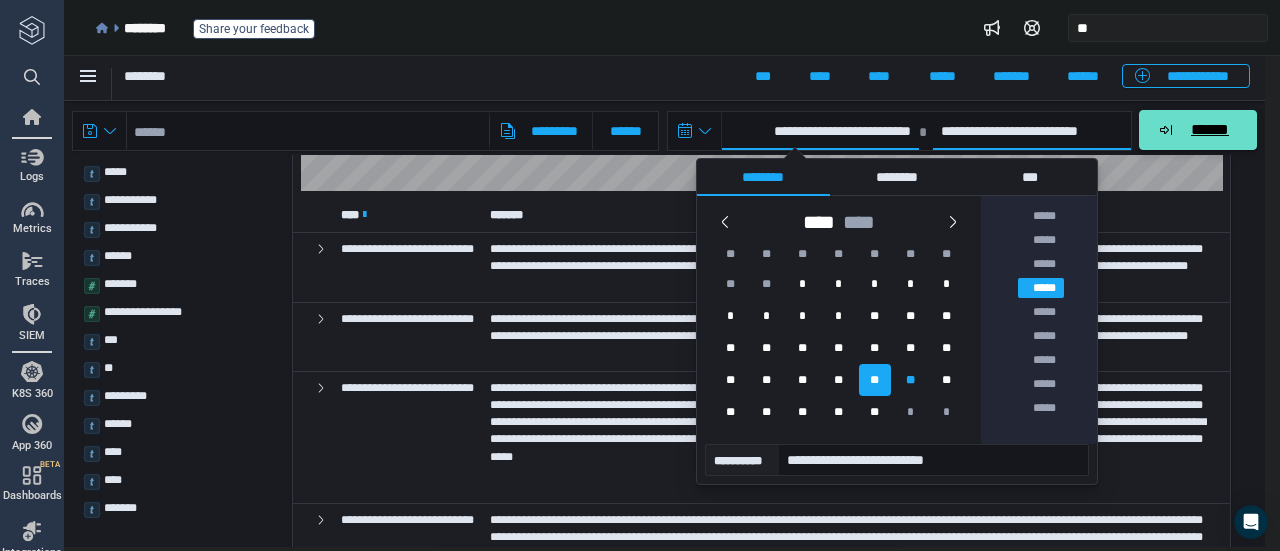 click on "******" at bounding box center (1198, 130) 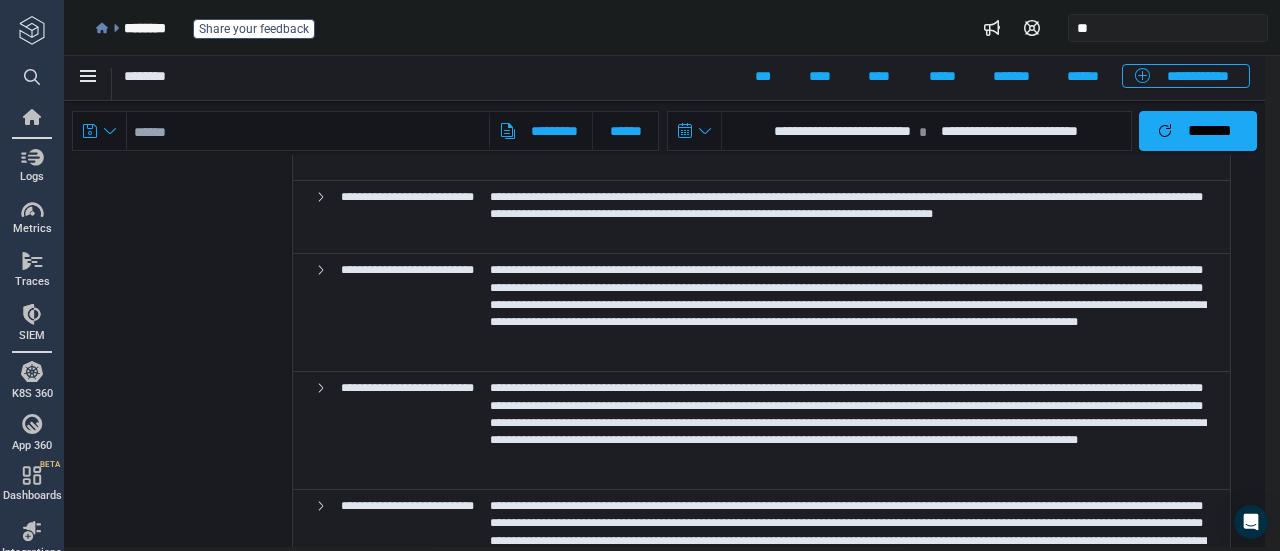 scroll, scrollTop: 0, scrollLeft: 0, axis: both 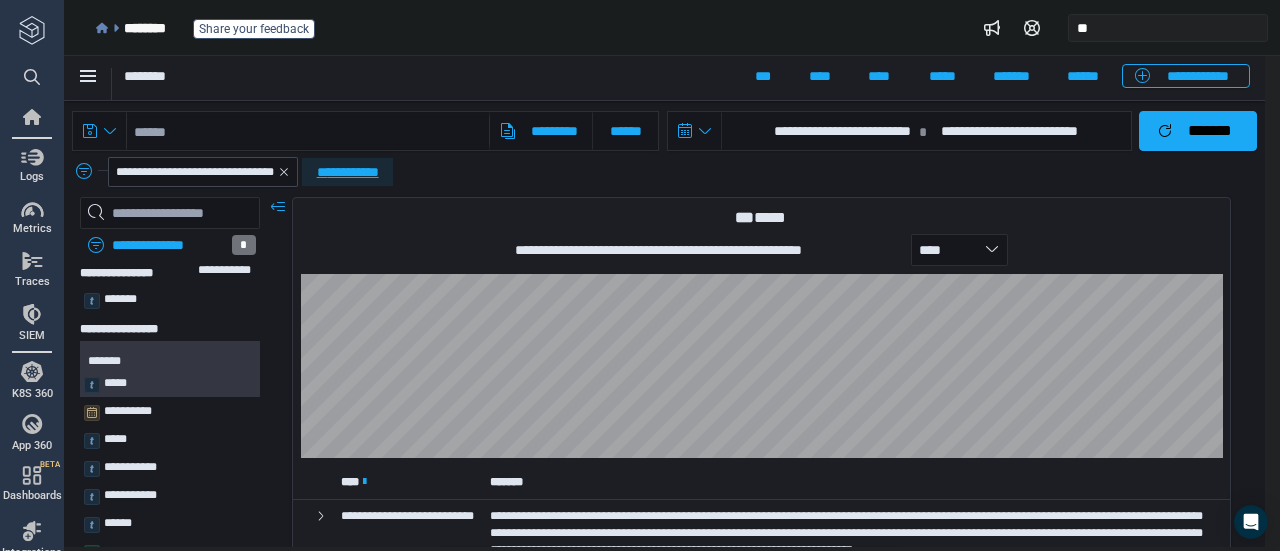 click on "**********" at bounding box center (347, 172) 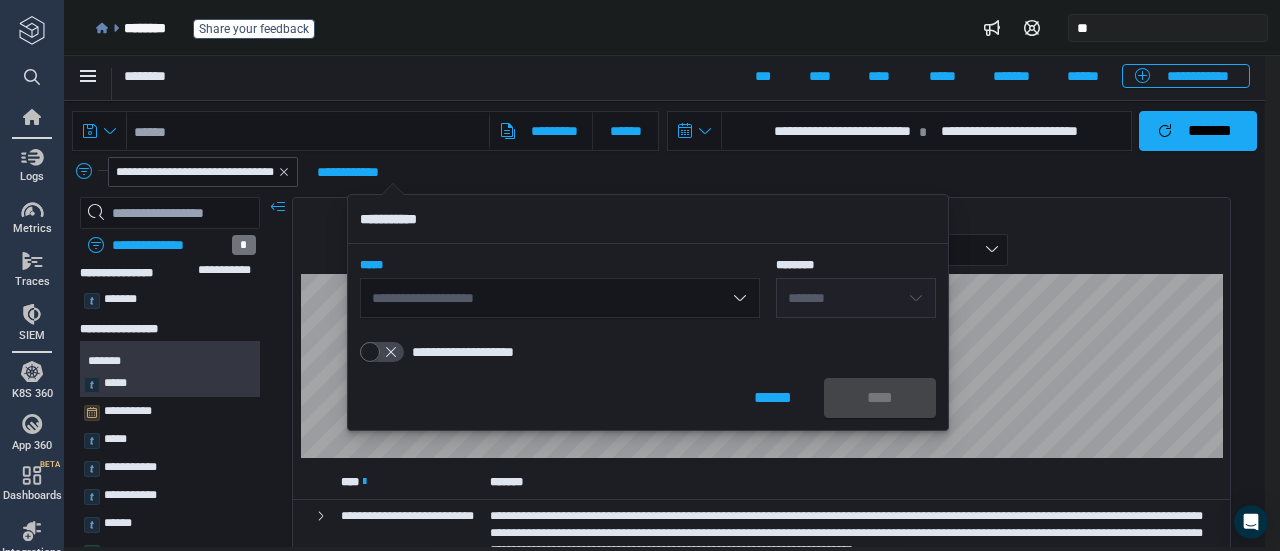 click on "**********" at bounding box center (560, 298) 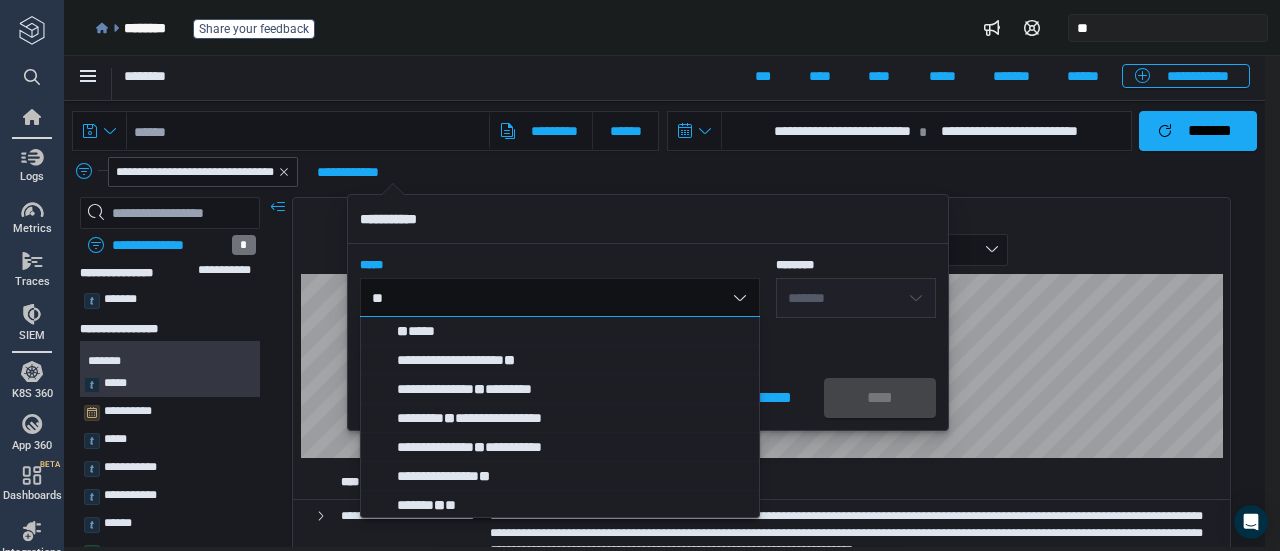 type on "***" 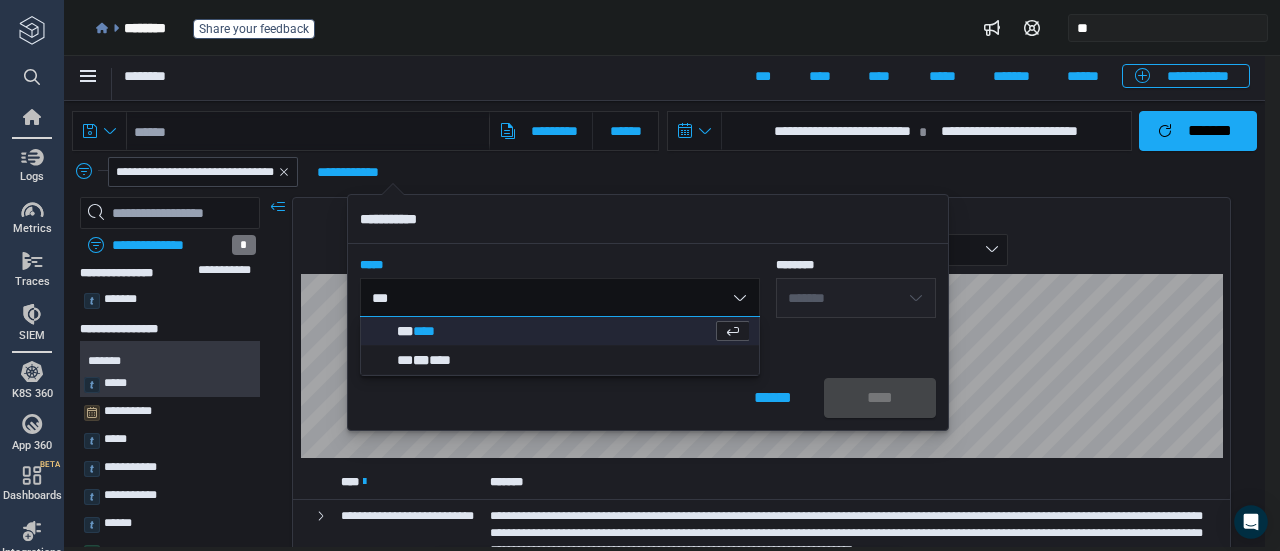 type 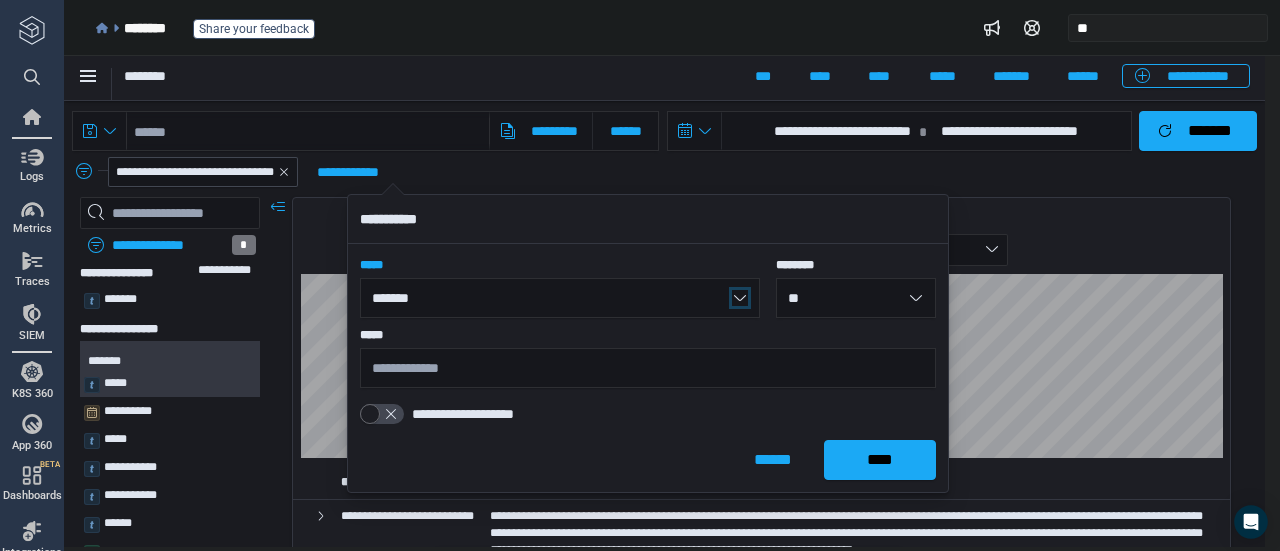 type 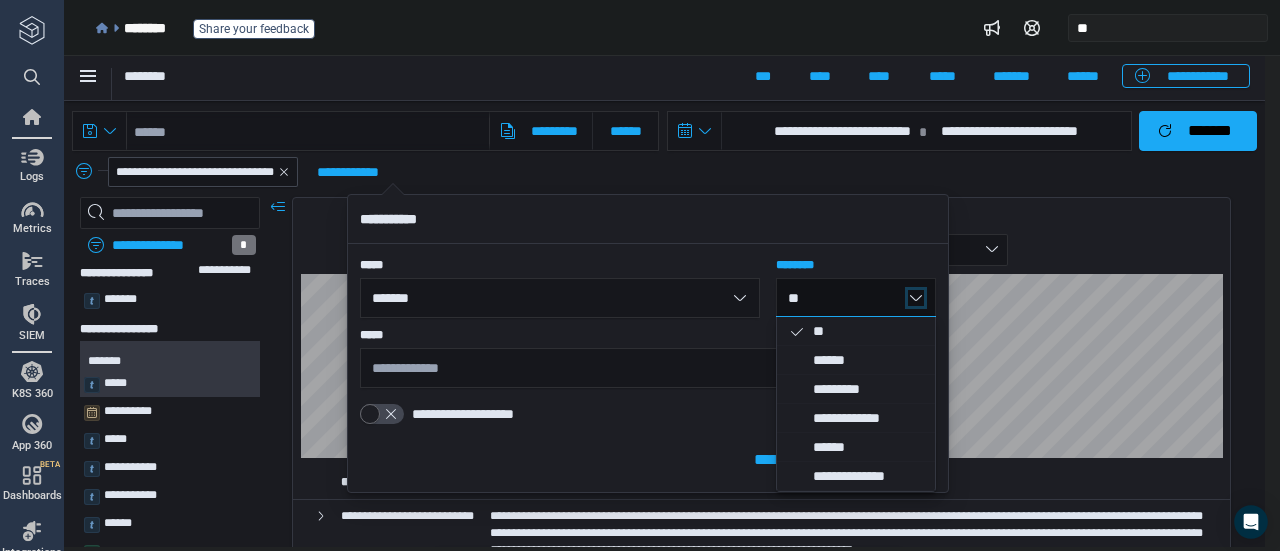 type 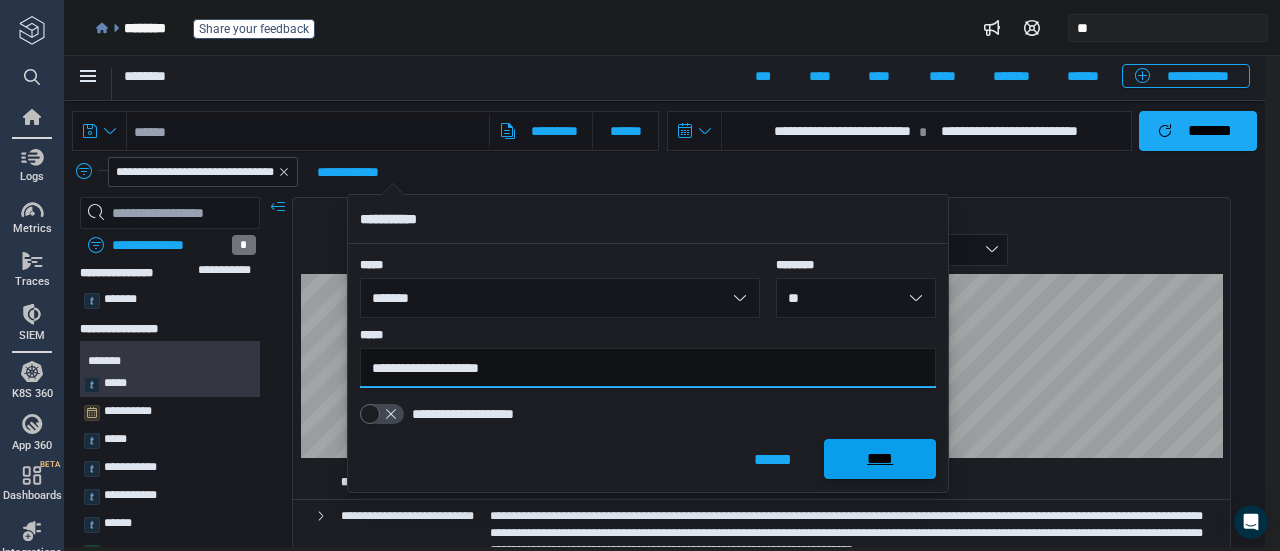 type on "**********" 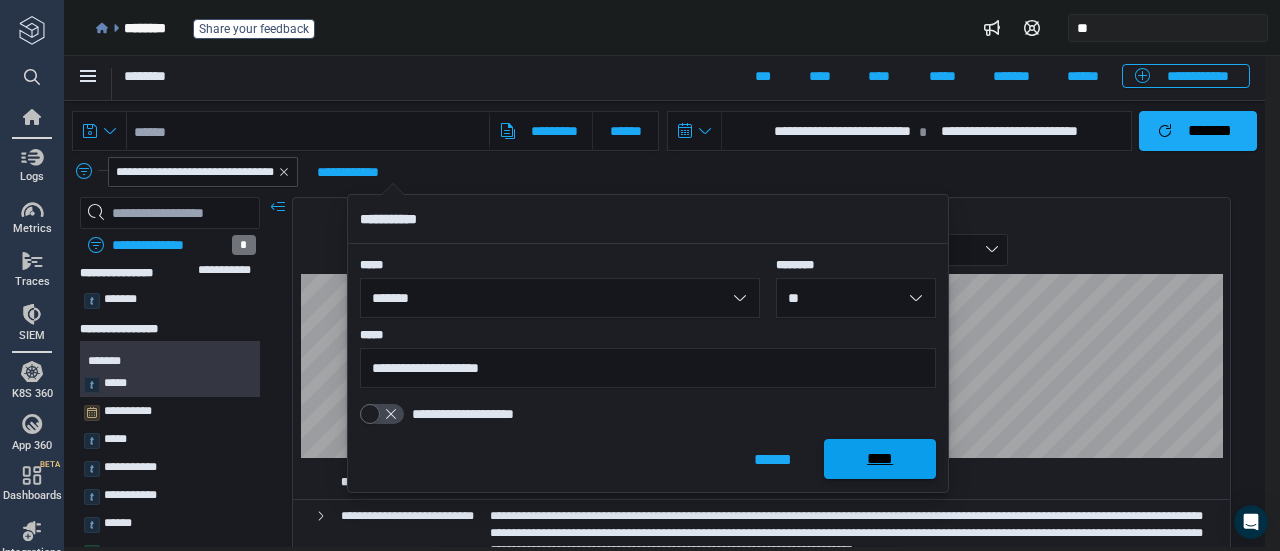 click on "****" at bounding box center (880, 459) 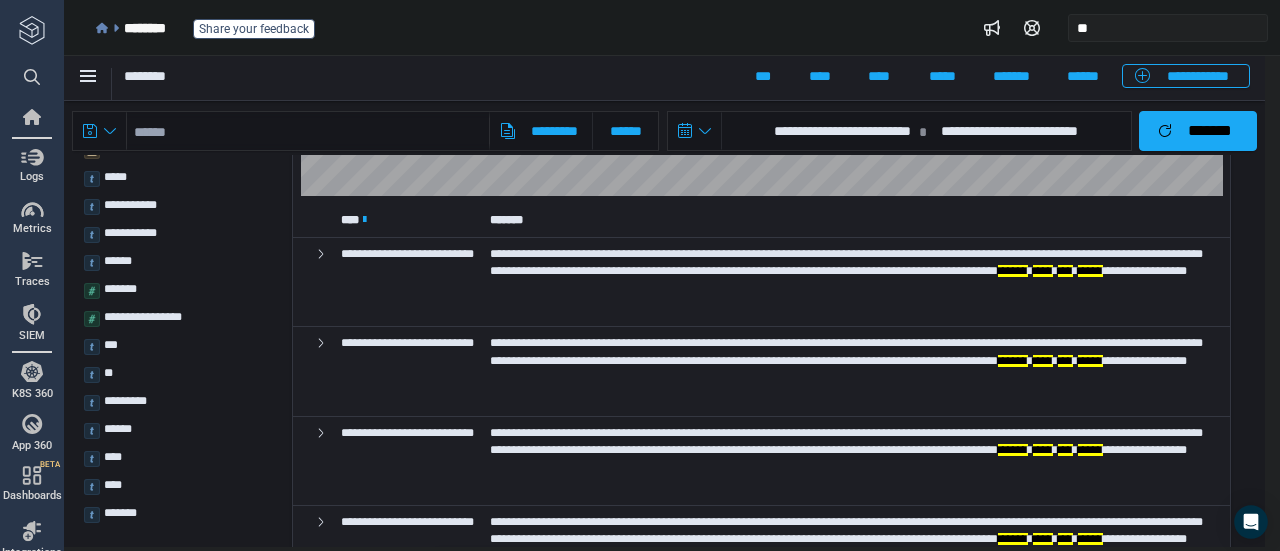 scroll, scrollTop: 250, scrollLeft: 0, axis: vertical 